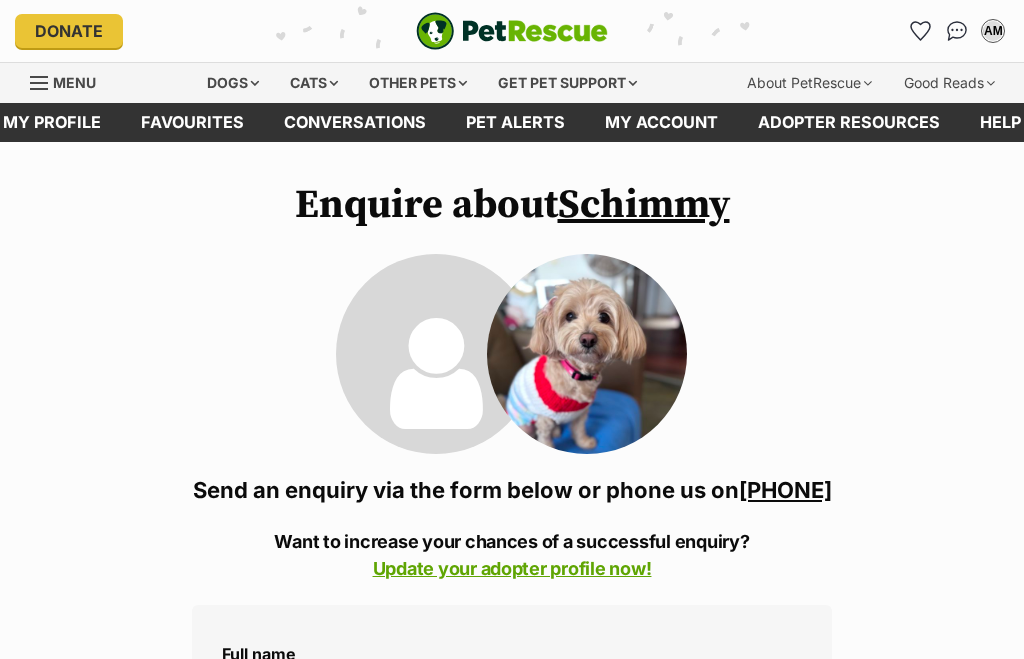 scroll, scrollTop: 10, scrollLeft: 0, axis: vertical 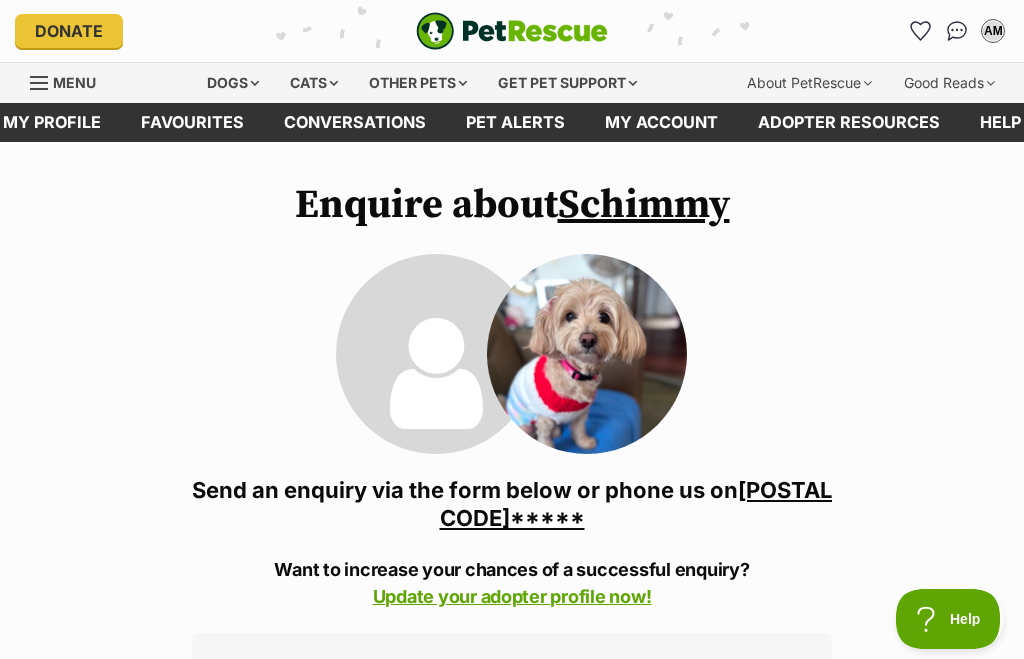 click on "Donate
PetRescue home
RJ
My account
RJ
Roslyn Johnson
Edit profile
Log out
Pet alerts
Pet alert matches
Account settings
Change password" at bounding box center [512, 31] 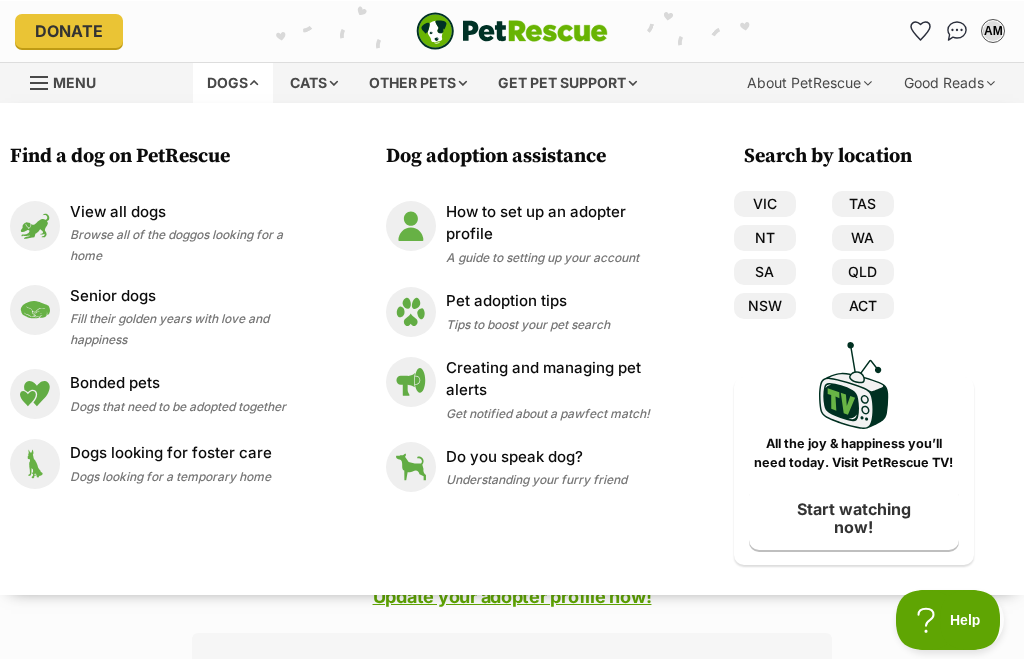 scroll, scrollTop: 3, scrollLeft: 0, axis: vertical 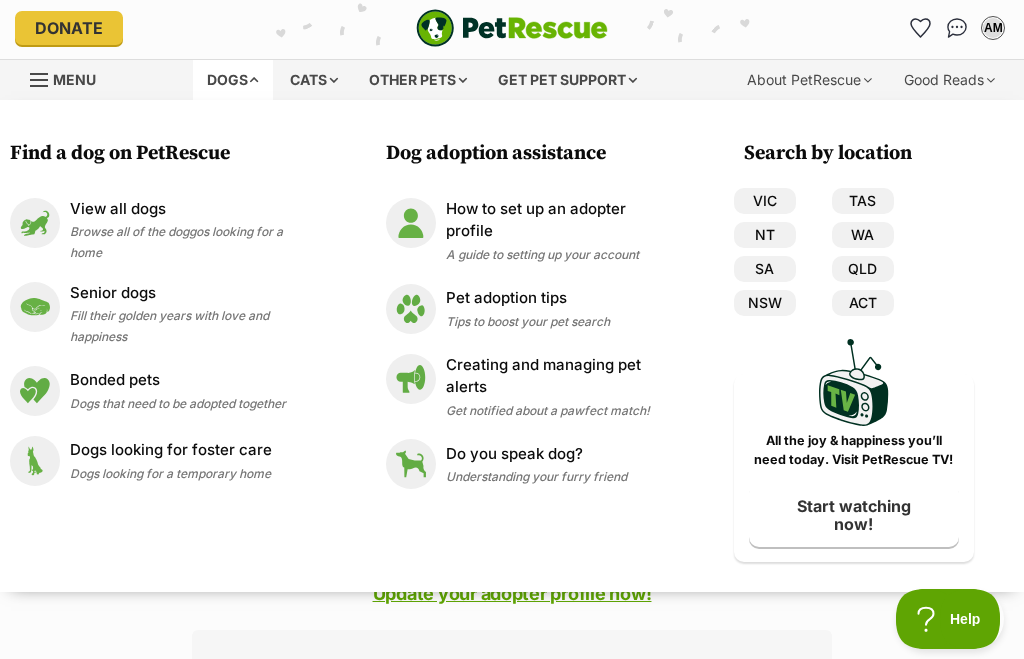 click on "NSW" at bounding box center (765, 303) 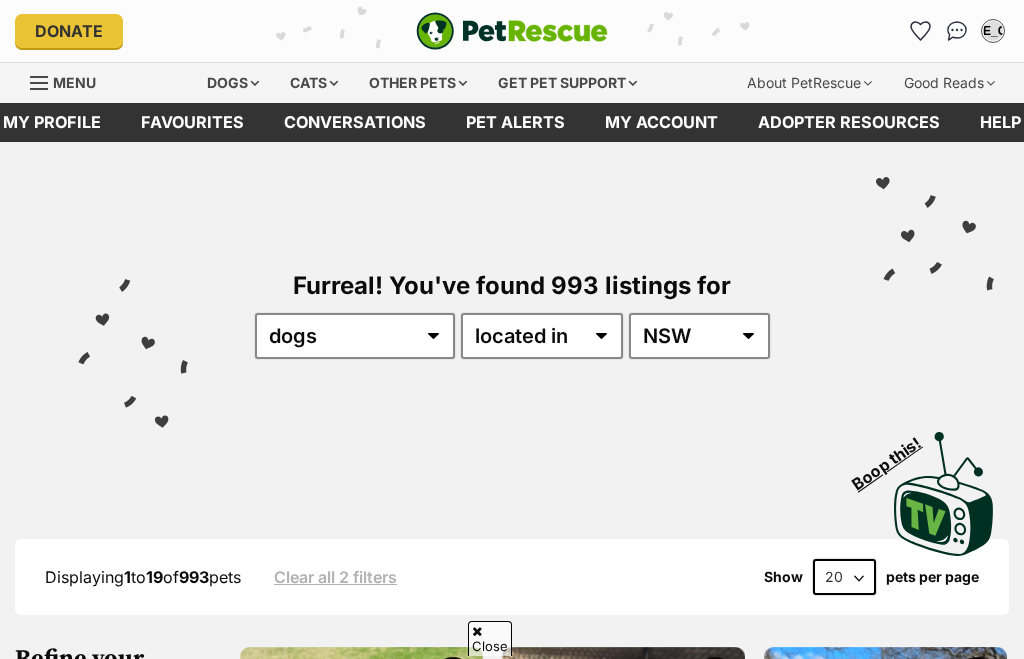 scroll, scrollTop: 1585, scrollLeft: 0, axis: vertical 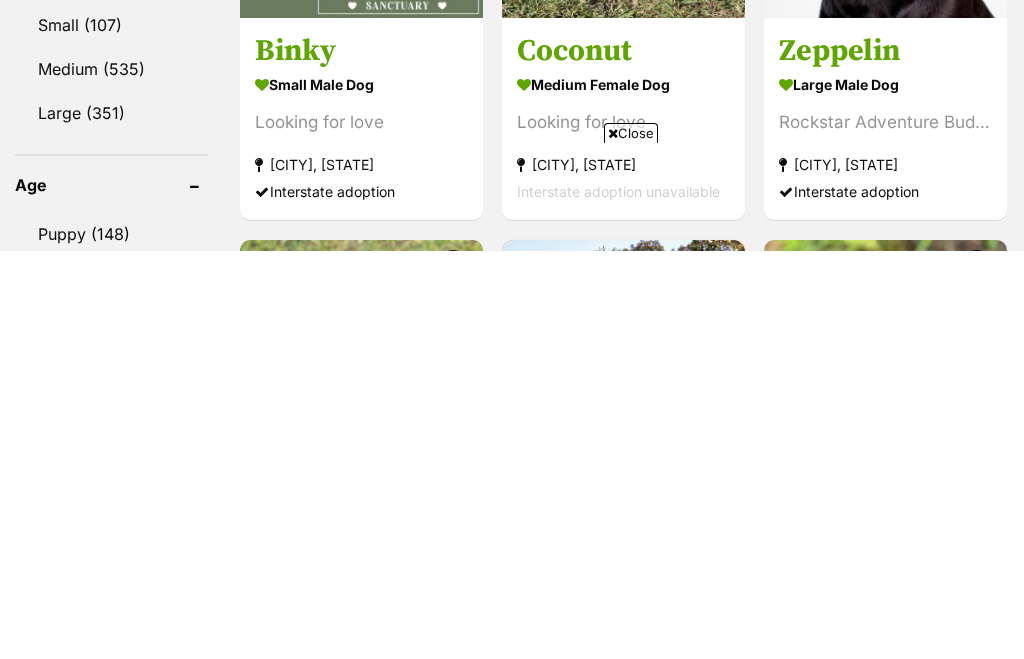 type on "2" 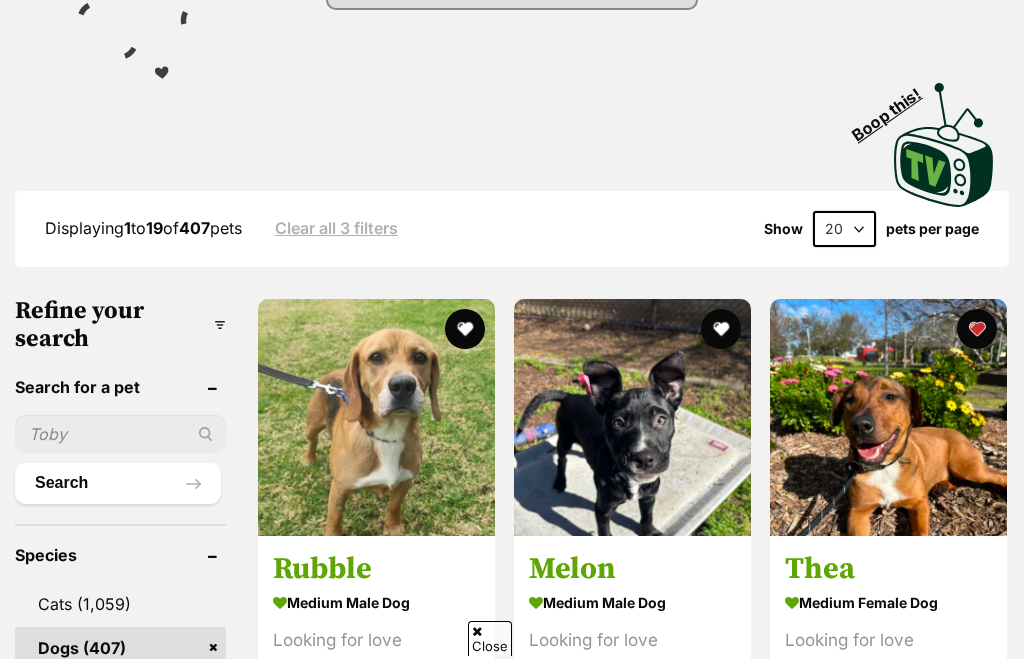 scroll, scrollTop: 468, scrollLeft: 0, axis: vertical 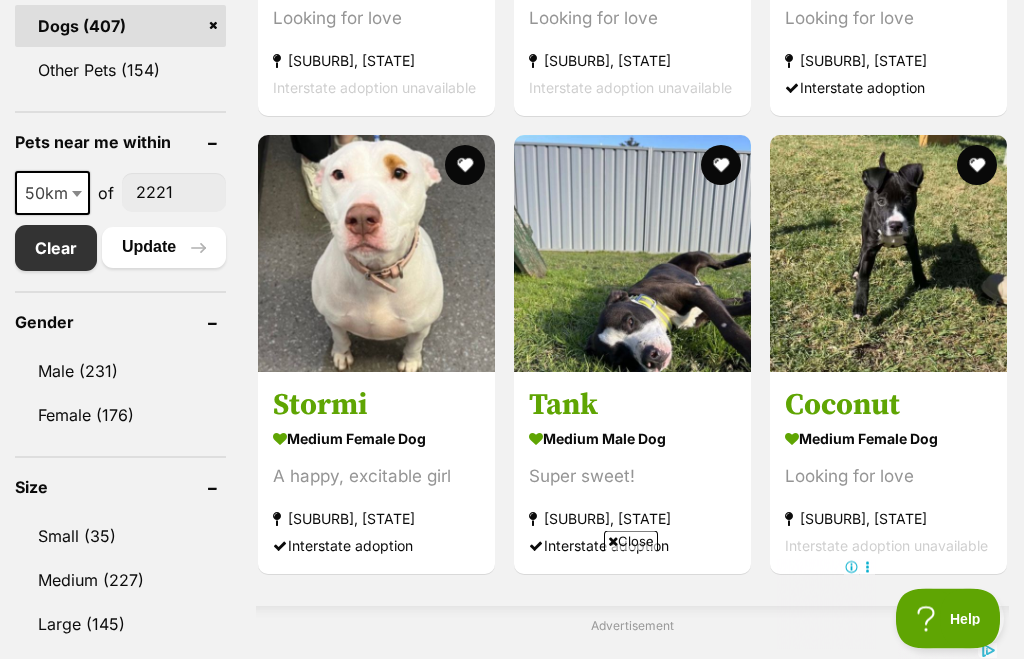 click on "Small (35)" at bounding box center (120, 537) 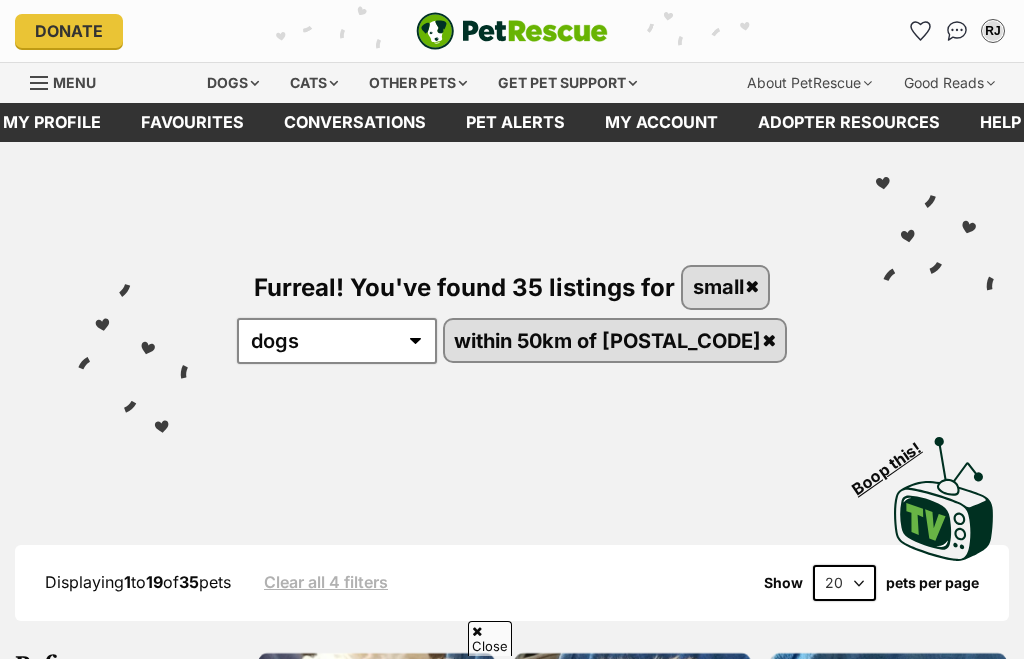 scroll, scrollTop: 681, scrollLeft: 0, axis: vertical 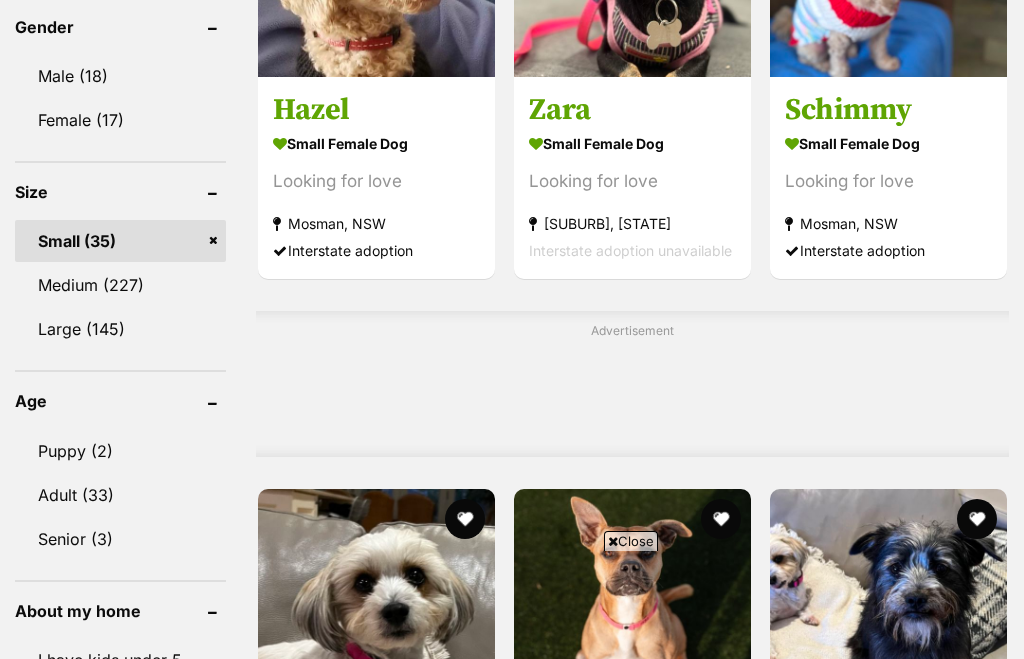 click on "Small (35)" at bounding box center [120, 241] 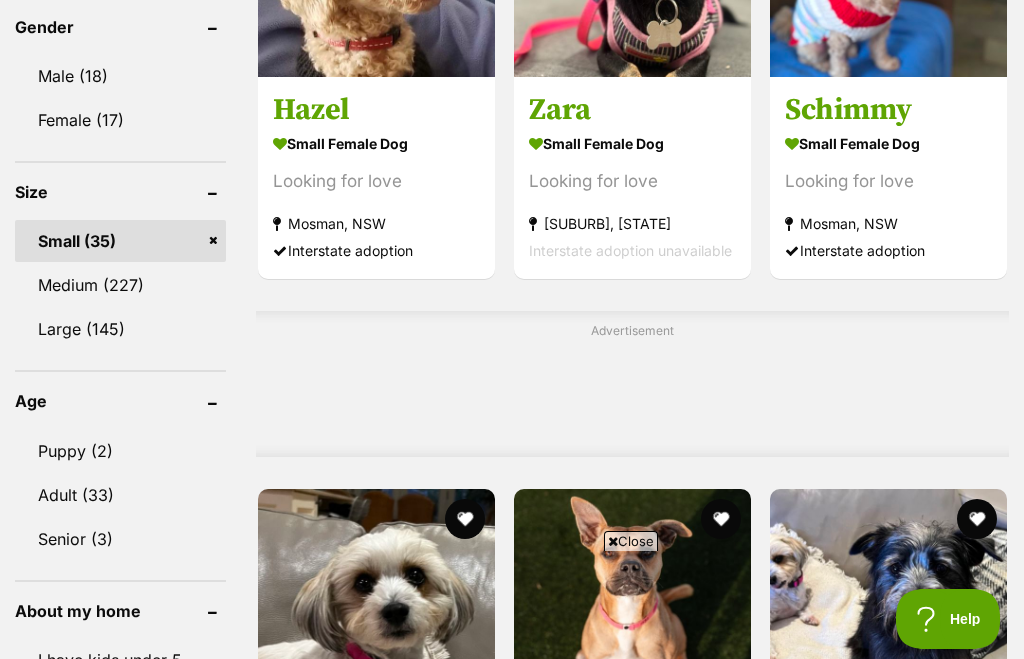 scroll, scrollTop: 0, scrollLeft: 0, axis: both 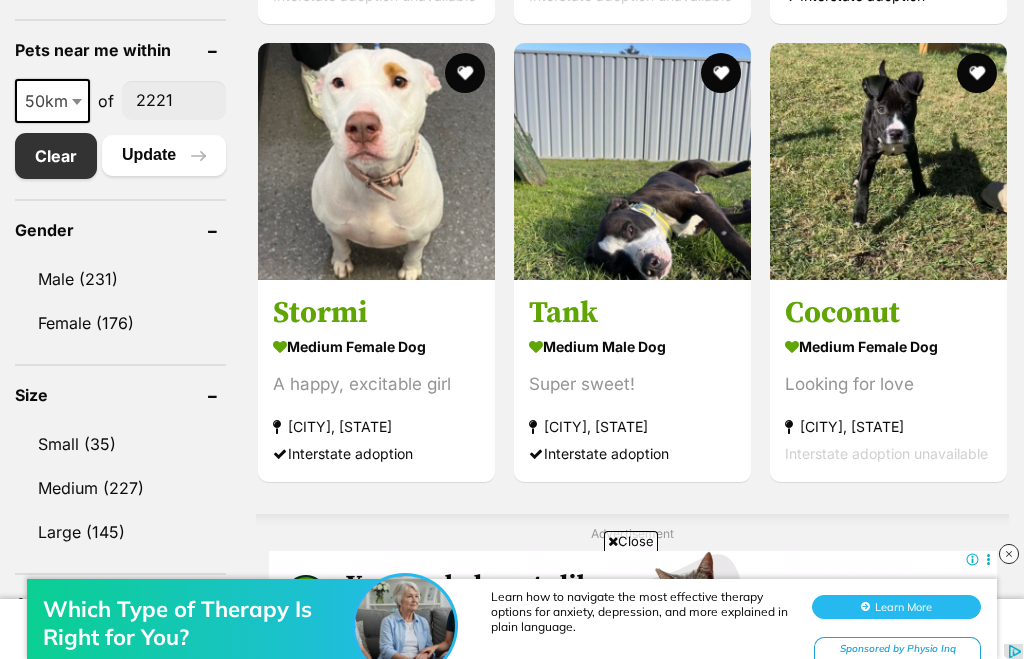 click on "Small (35)
Medium (227)
Large (145)" at bounding box center (120, 478) 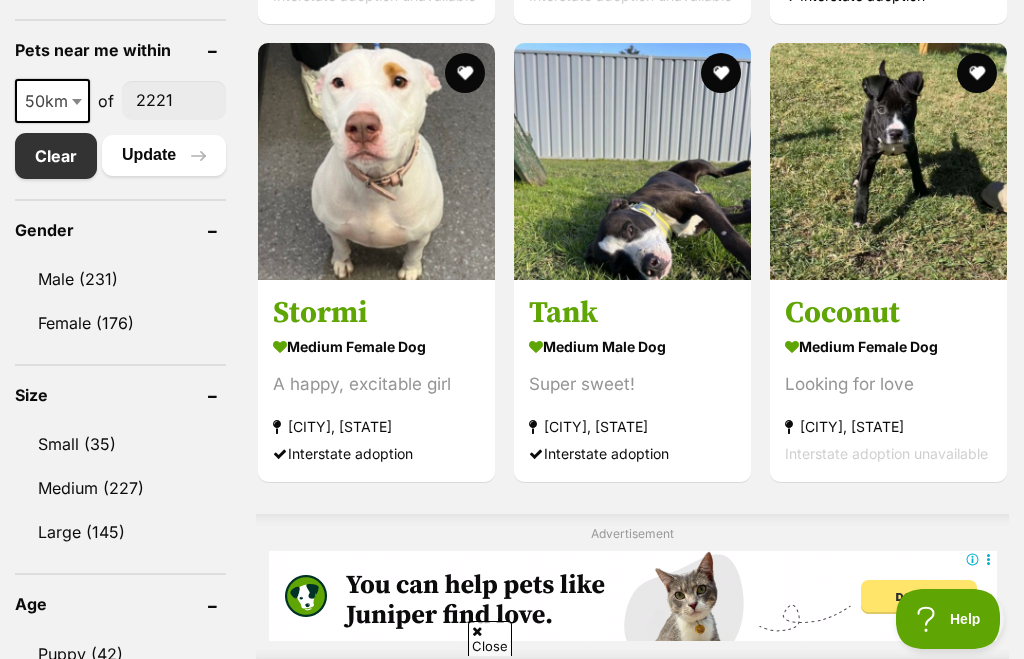 click on "Medium (227)" at bounding box center [120, 488] 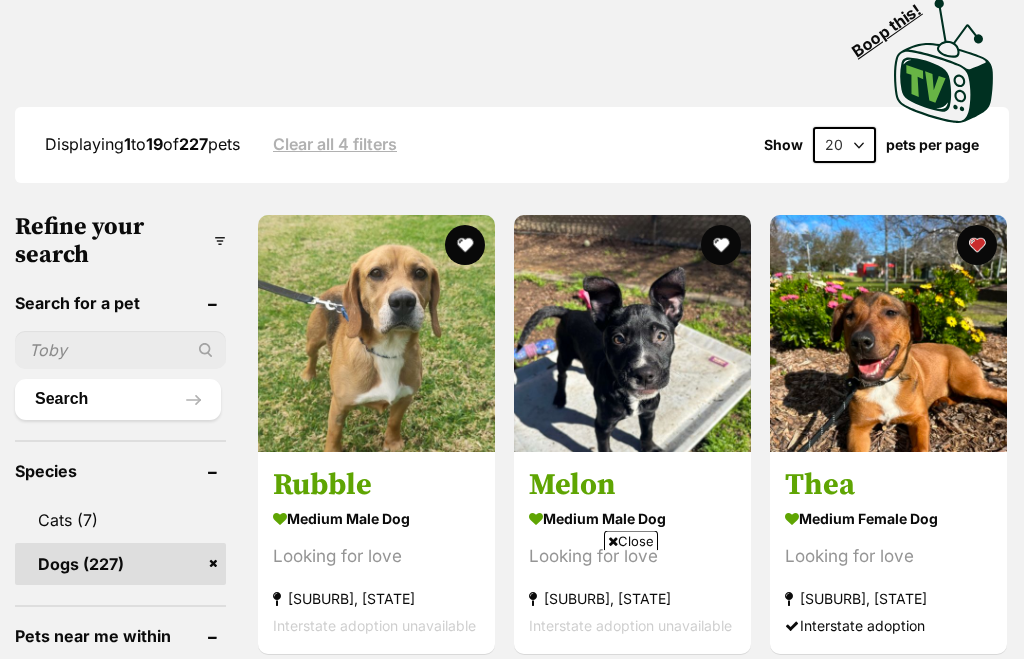 scroll, scrollTop: 673, scrollLeft: 0, axis: vertical 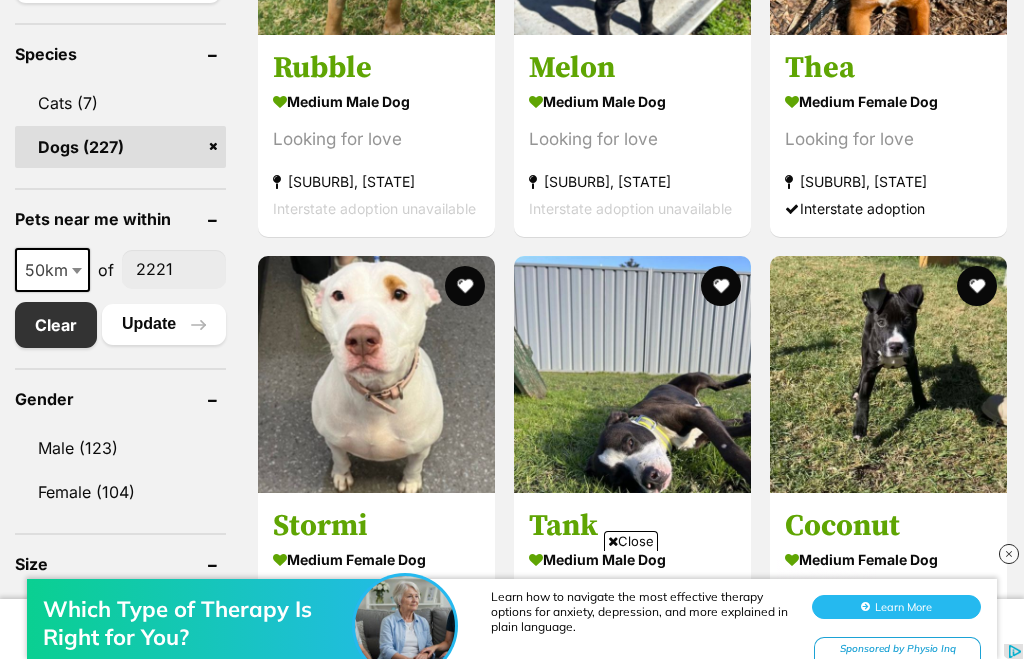 click on "Which Type of Therapy Is Right for You?
Learn how to navigate the most effective therapy options for anxiety, depression, and more explained in plain language.
Learn More
Sponsored by Physio Inq" at bounding box center (512, 609) 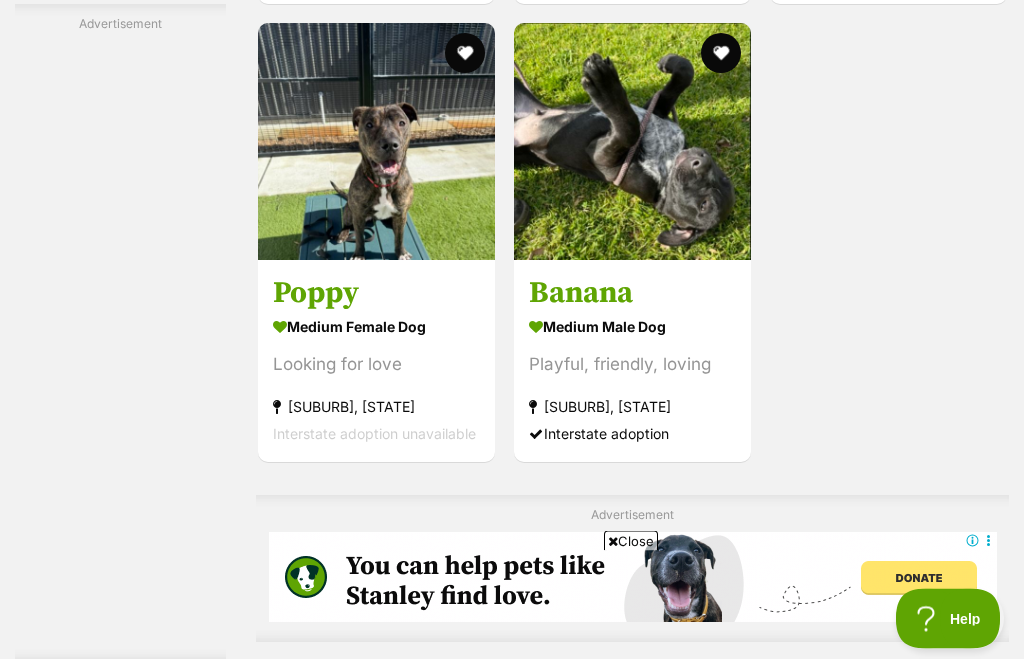 scroll, scrollTop: 4166, scrollLeft: 0, axis: vertical 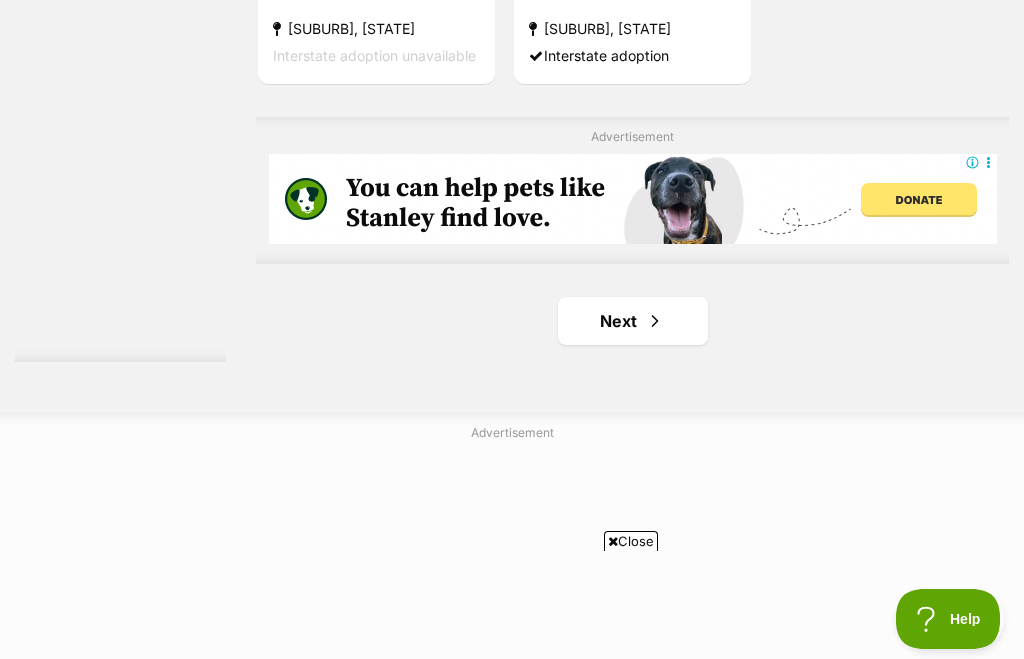 click on "Next" at bounding box center [633, 321] 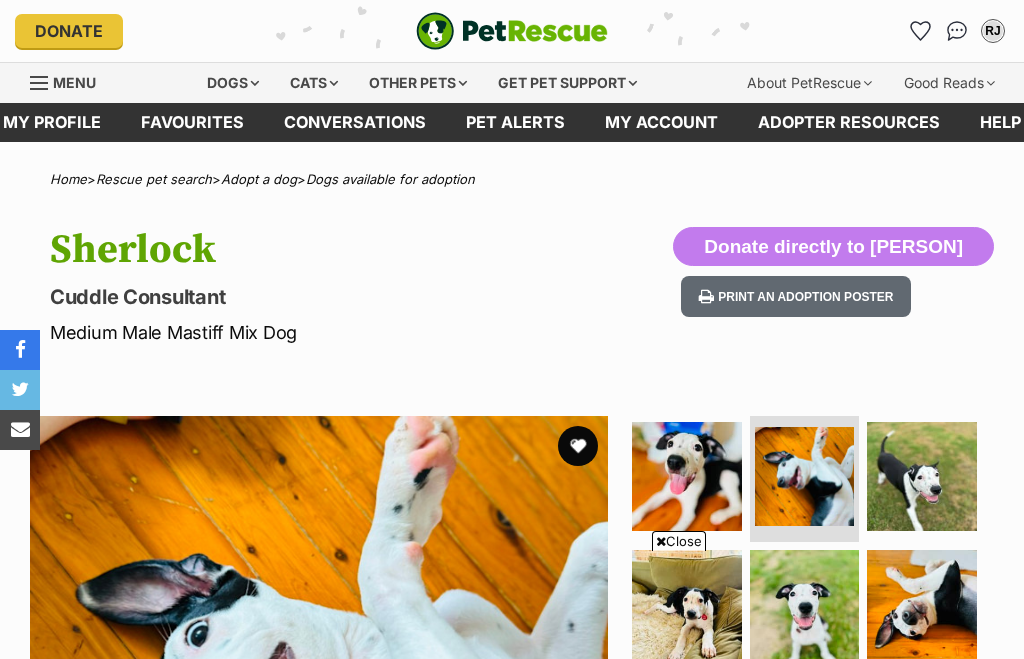 scroll, scrollTop: 1323, scrollLeft: 0, axis: vertical 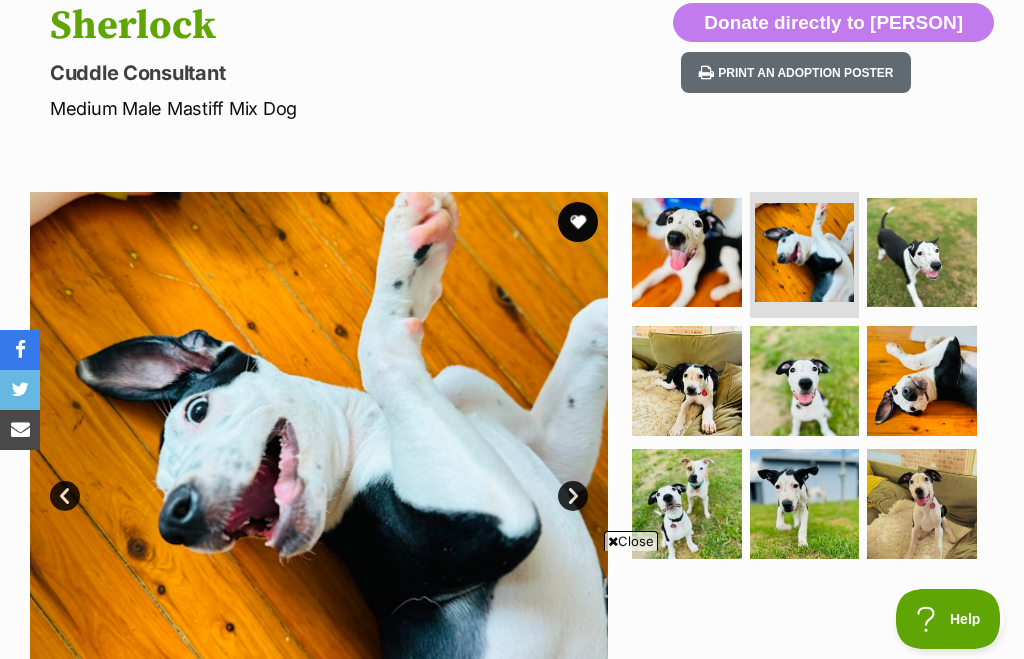 click on "Next" at bounding box center [573, 496] 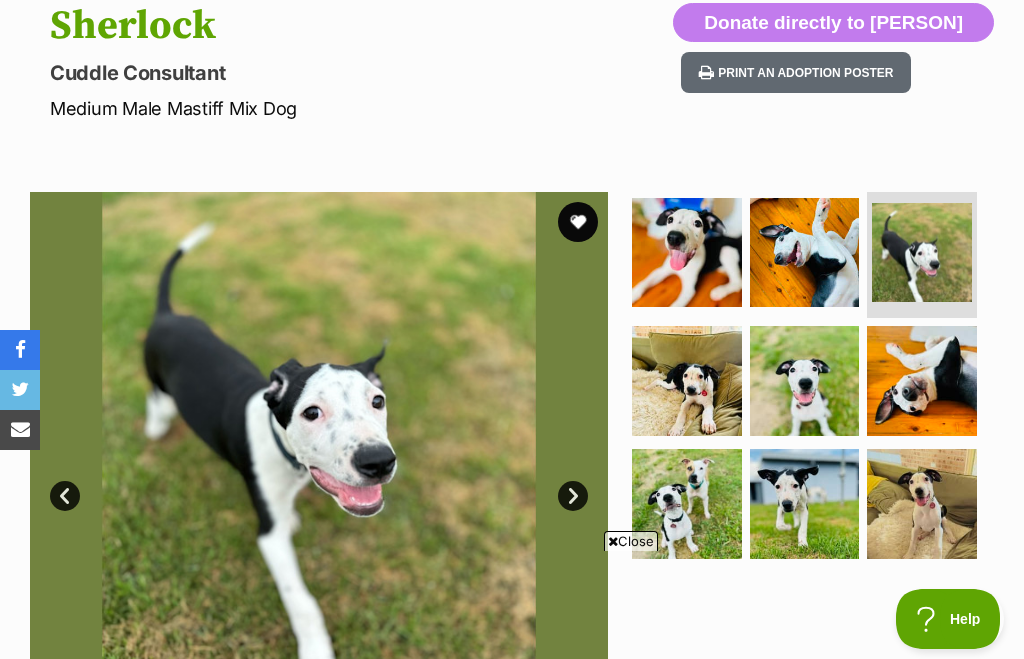 click on "Next" at bounding box center (573, 496) 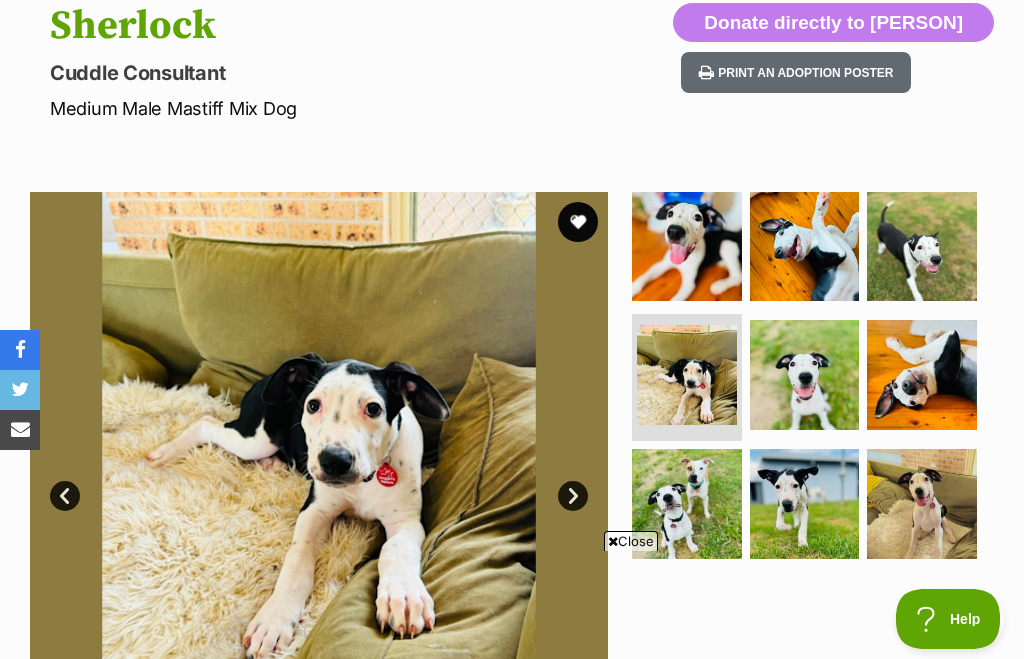 click on "Next" at bounding box center [573, 496] 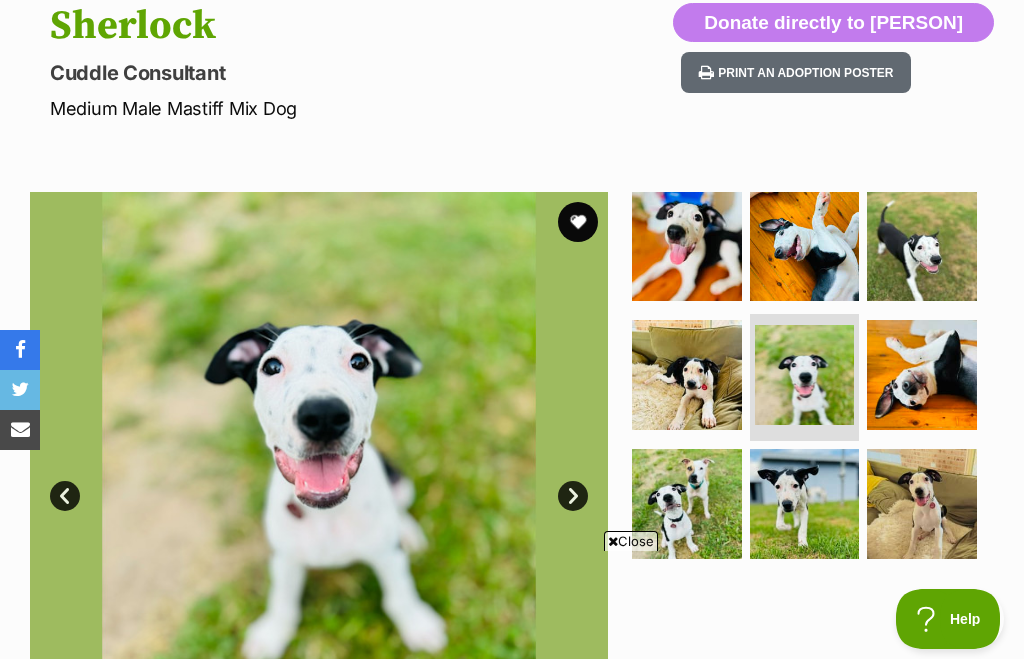 click on "Next" at bounding box center (573, 496) 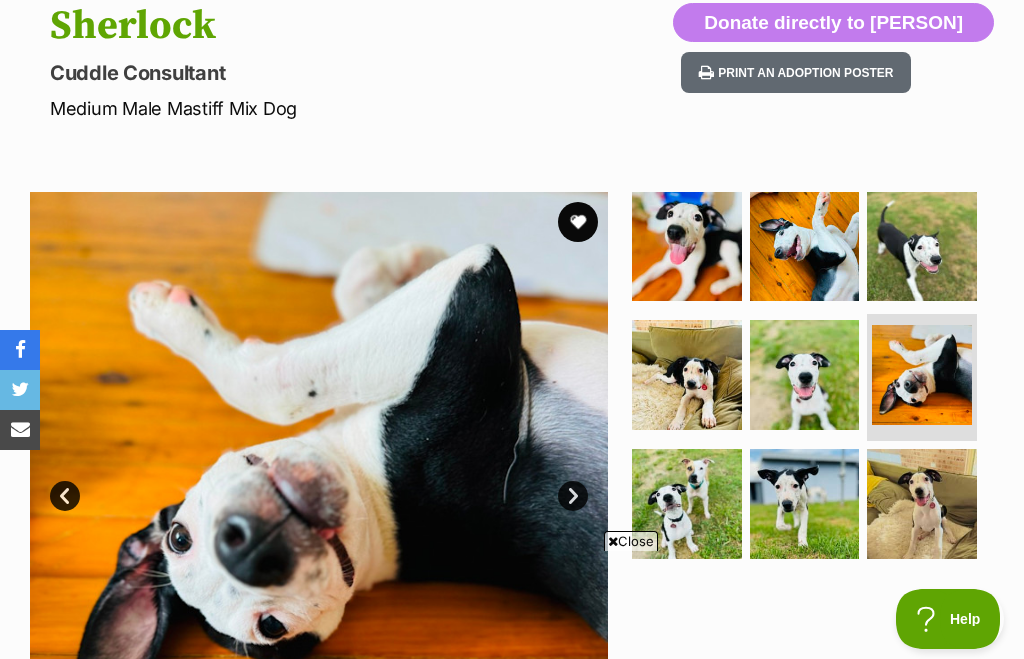 click on "Next" at bounding box center (573, 496) 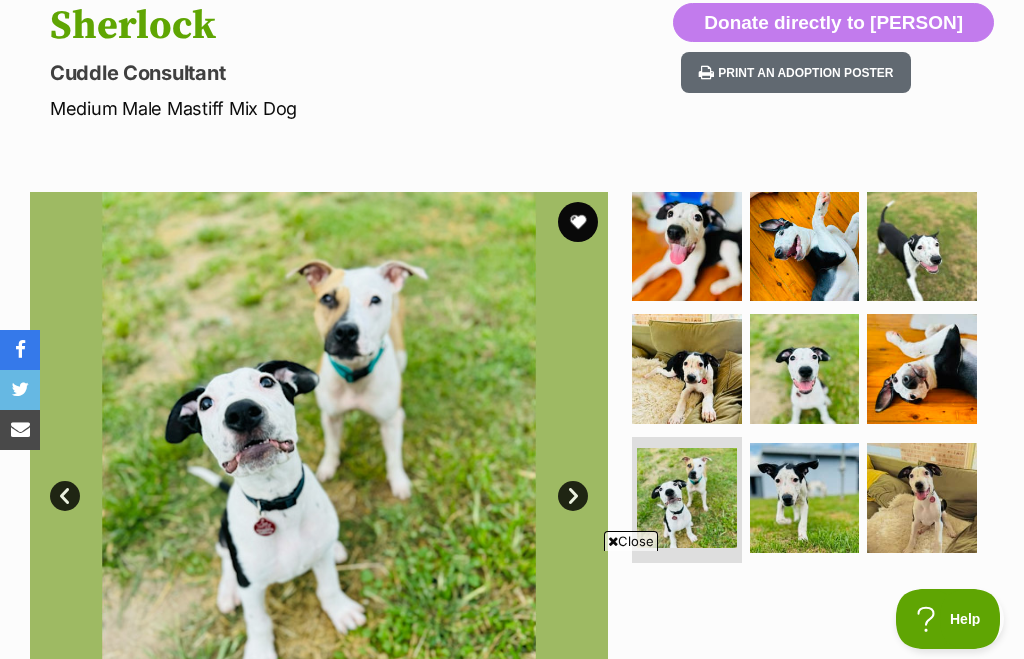 scroll, scrollTop: 0, scrollLeft: 0, axis: both 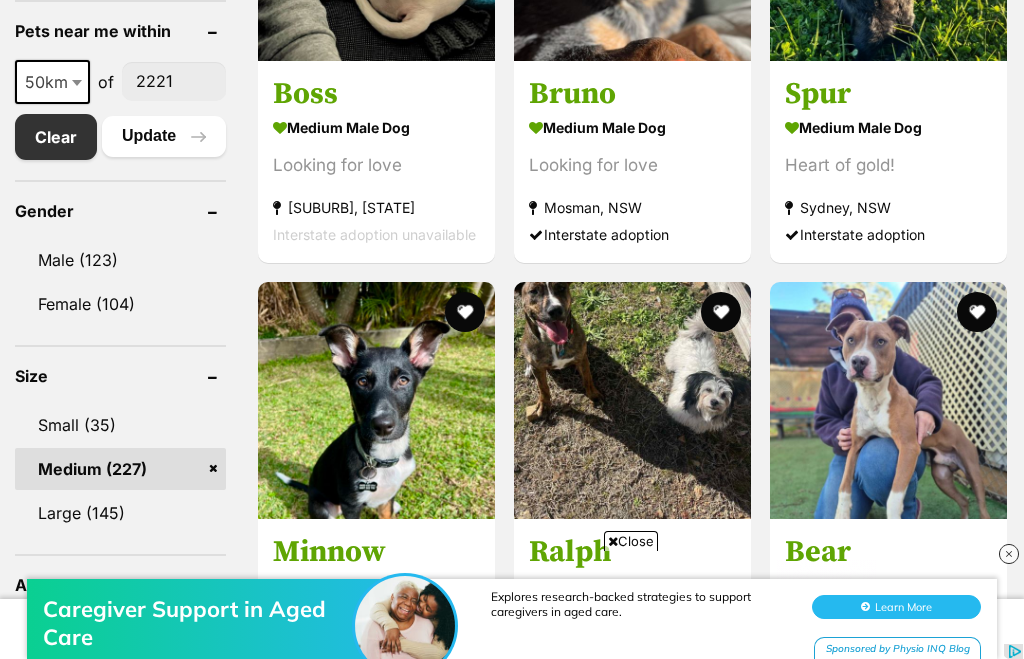 click on "Small (35)" at bounding box center (120, 425) 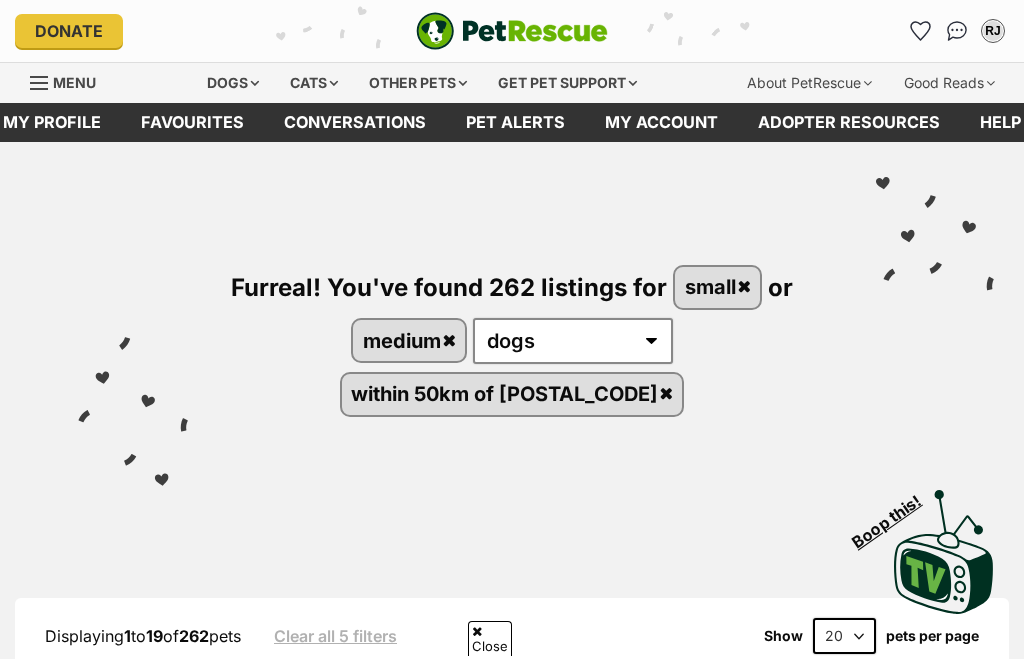 scroll, scrollTop: 127, scrollLeft: 0, axis: vertical 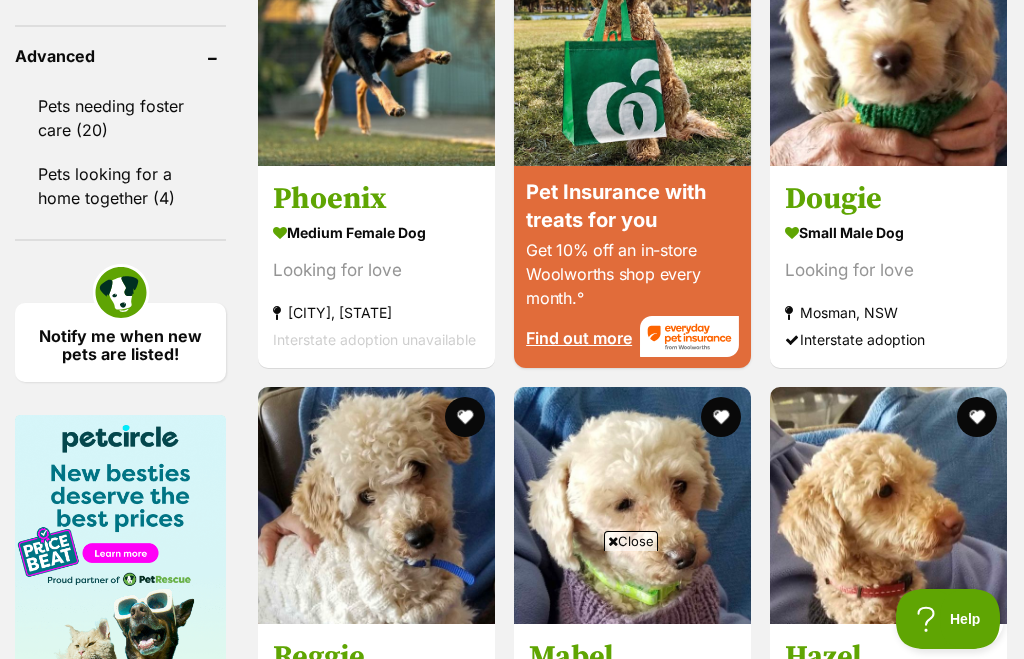 click at bounding box center [888, 47] 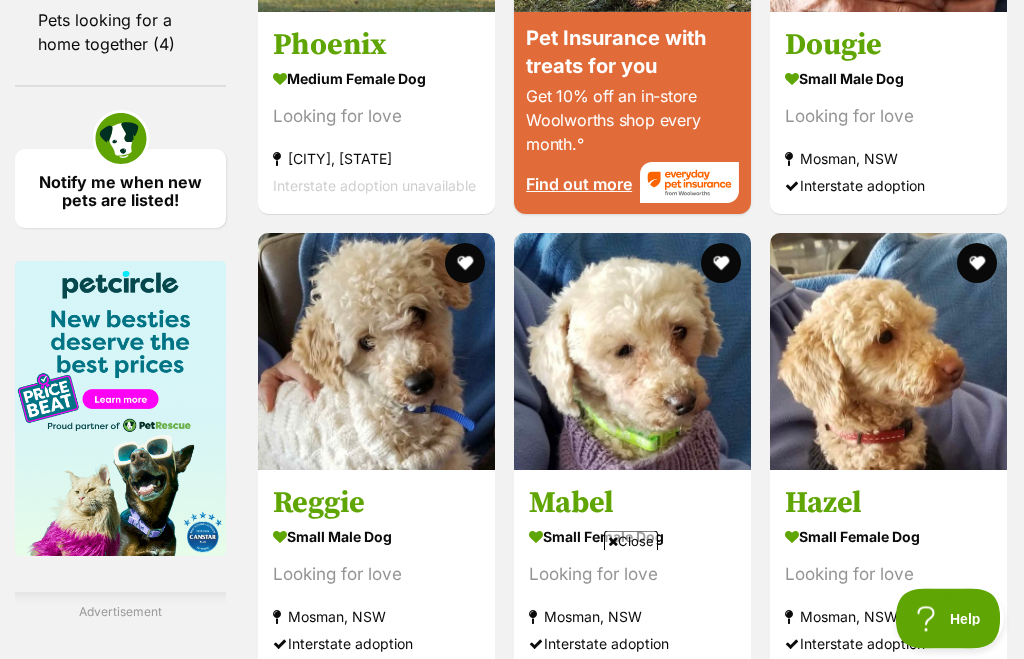 scroll, scrollTop: 2496, scrollLeft: 0, axis: vertical 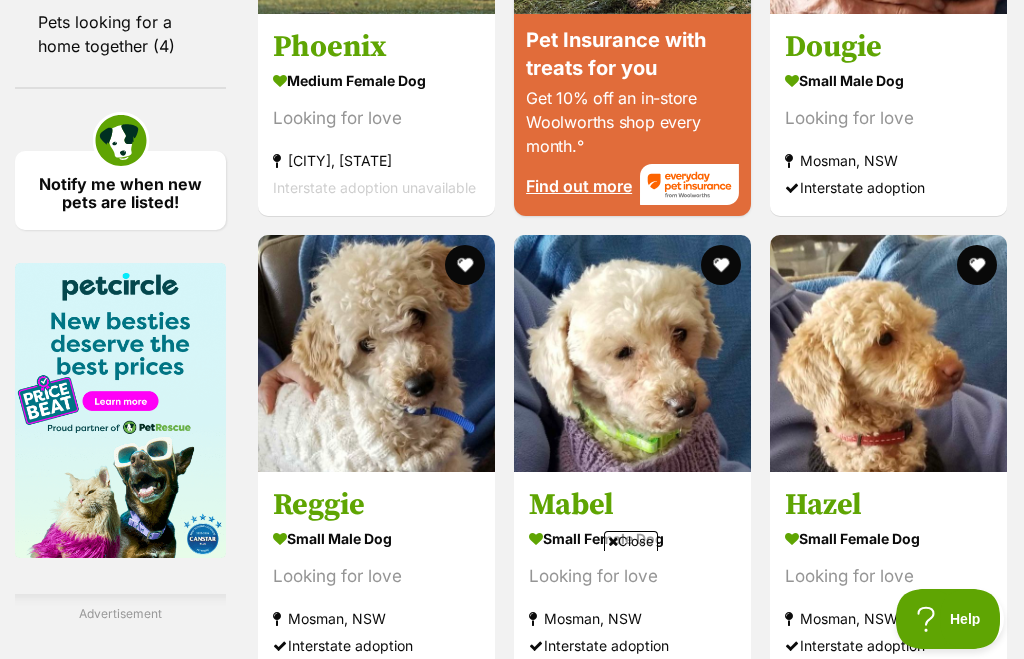 click at bounding box center (376, 353) 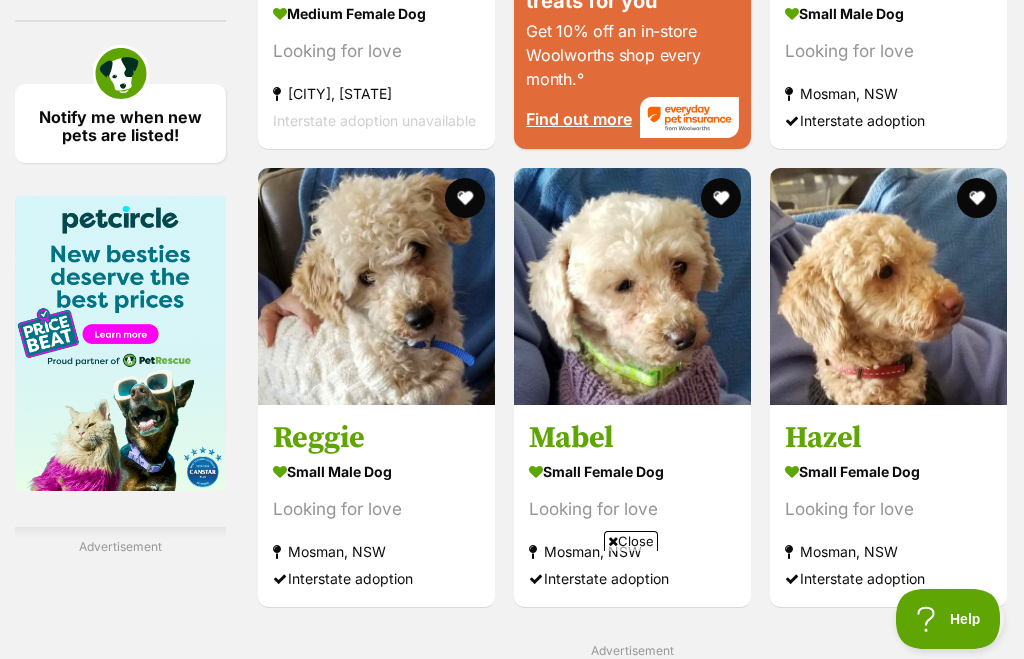 scroll, scrollTop: 2757, scrollLeft: 0, axis: vertical 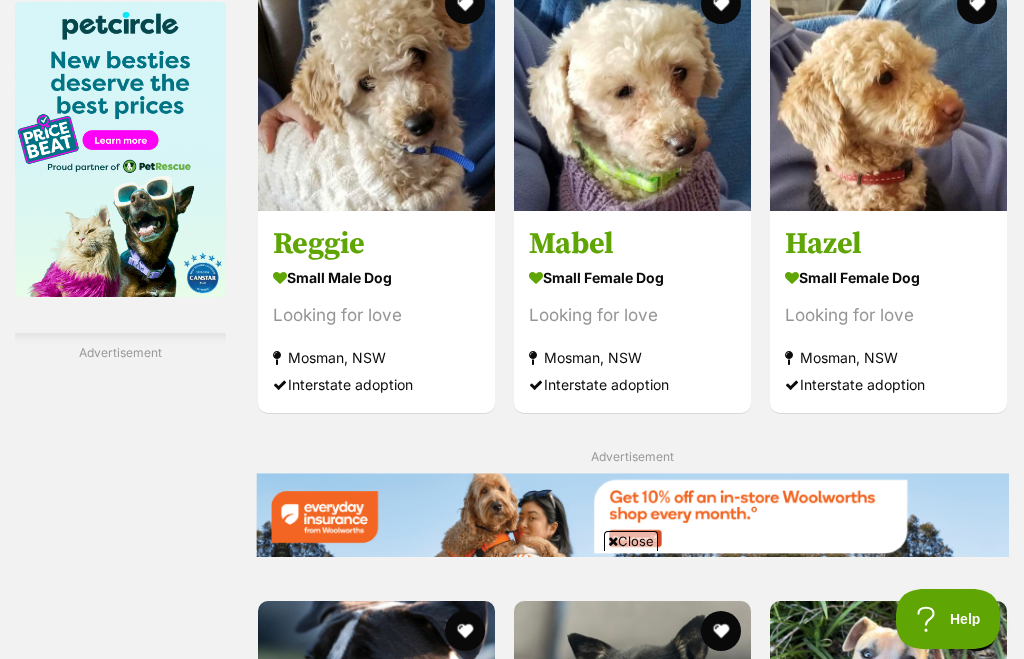 click at bounding box center (632, 92) 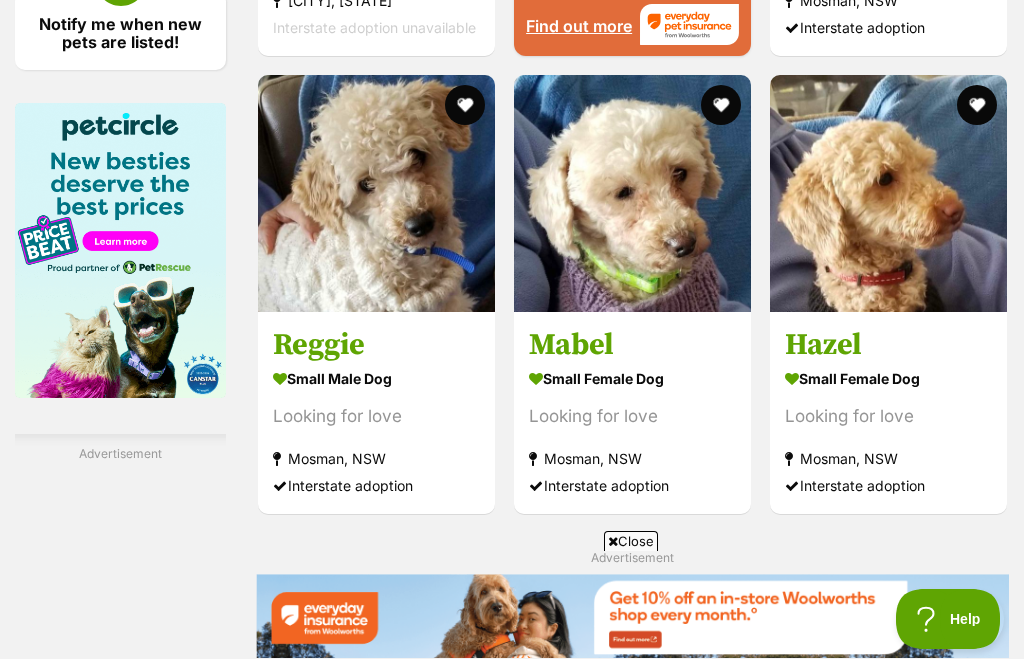 scroll, scrollTop: 2652, scrollLeft: 0, axis: vertical 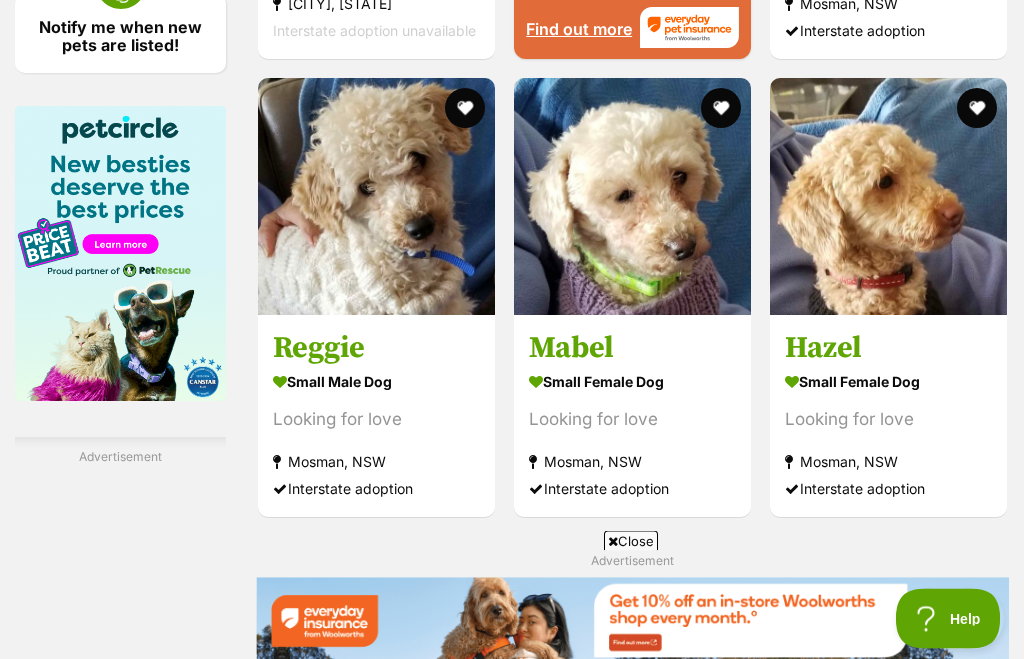 click at bounding box center [632, 197] 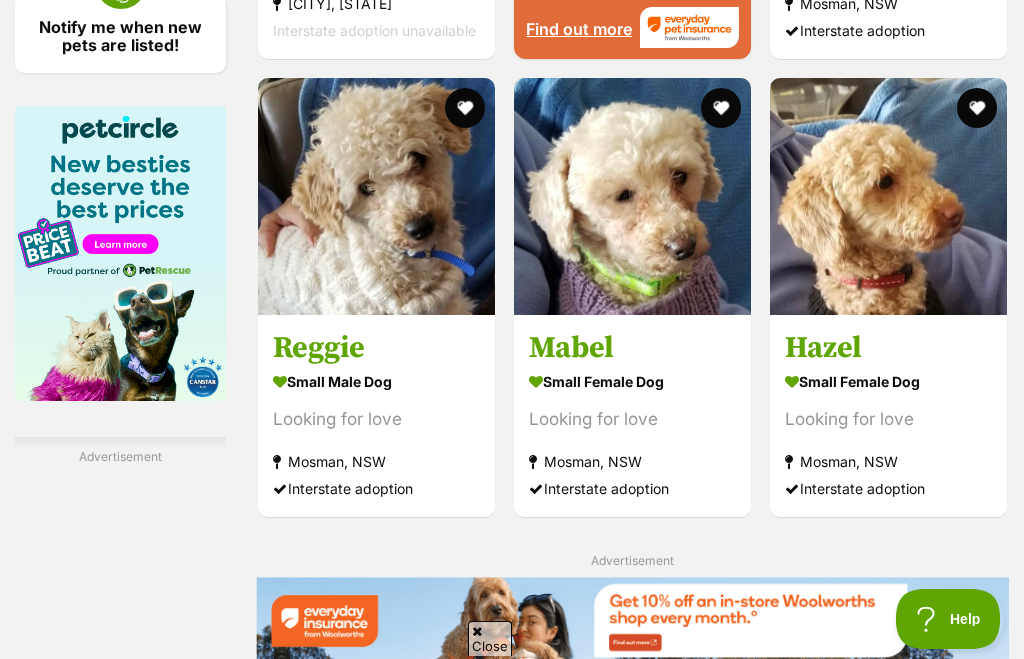 click on "small female Dog" at bounding box center (632, 381) 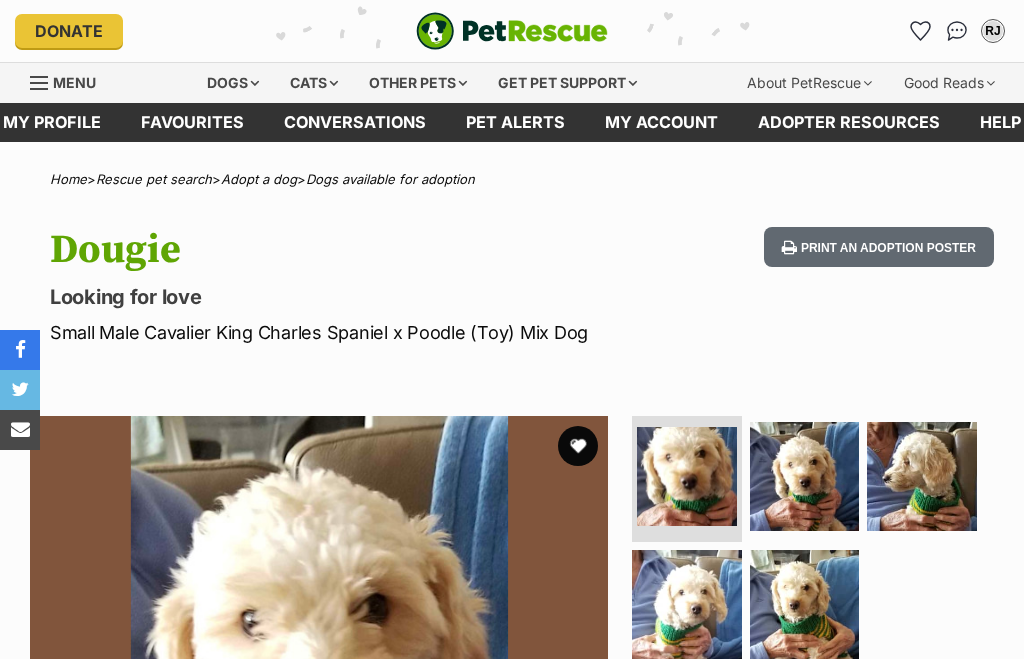 scroll, scrollTop: 0, scrollLeft: 0, axis: both 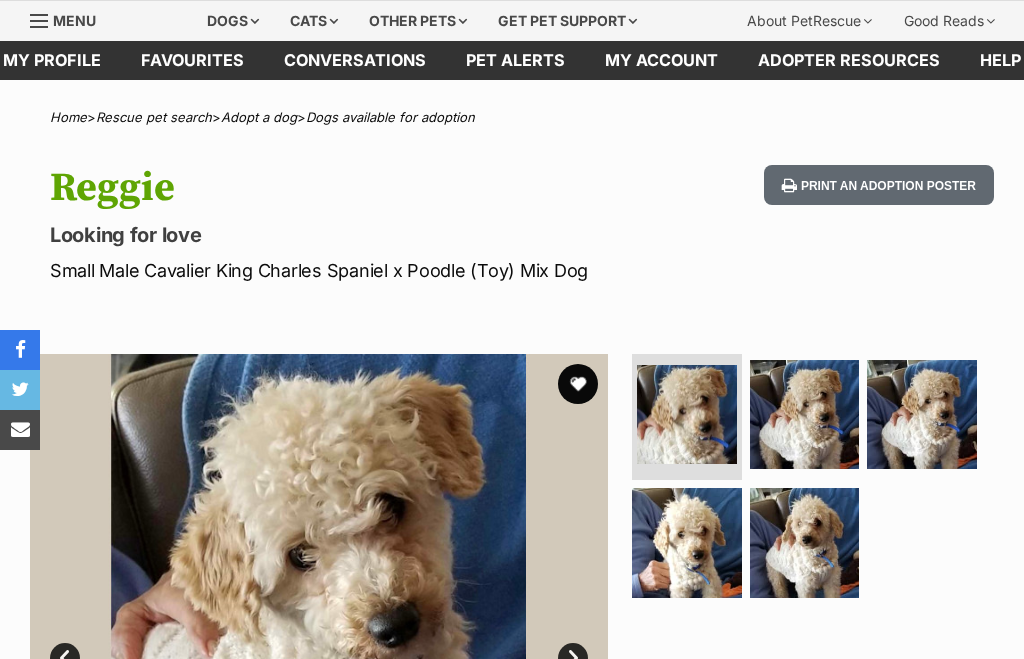 click at bounding box center (319, 643) 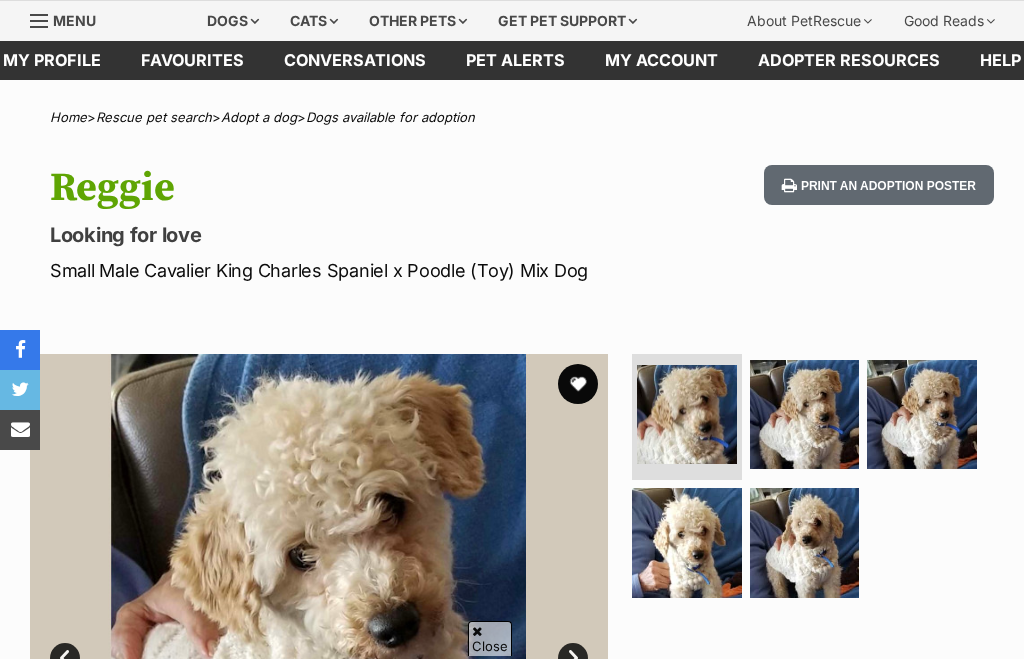 scroll, scrollTop: 172, scrollLeft: 0, axis: vertical 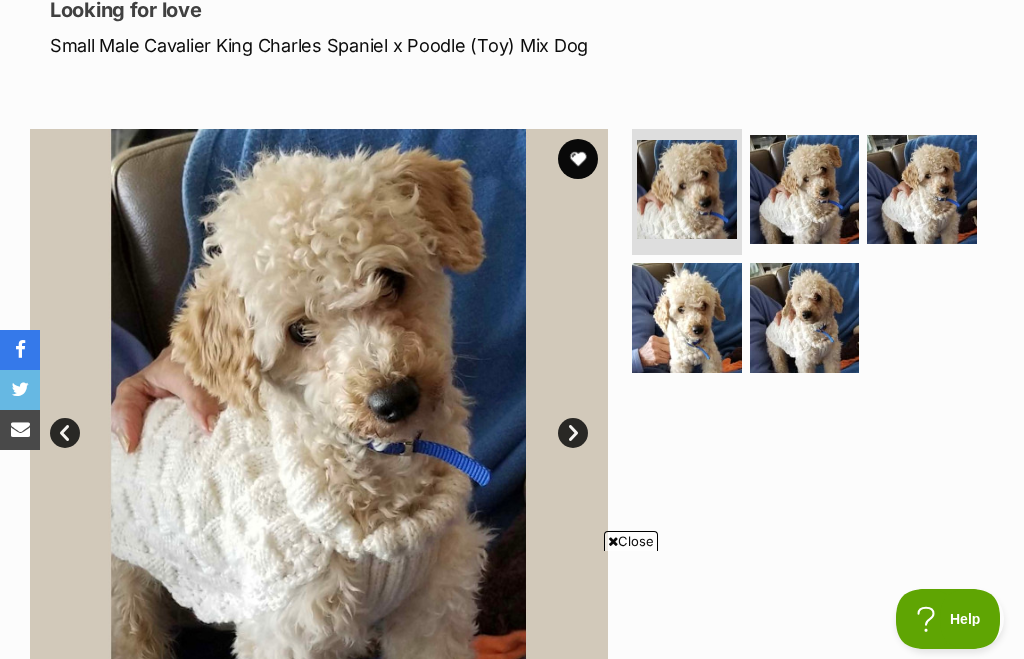 click at bounding box center (687, 318) 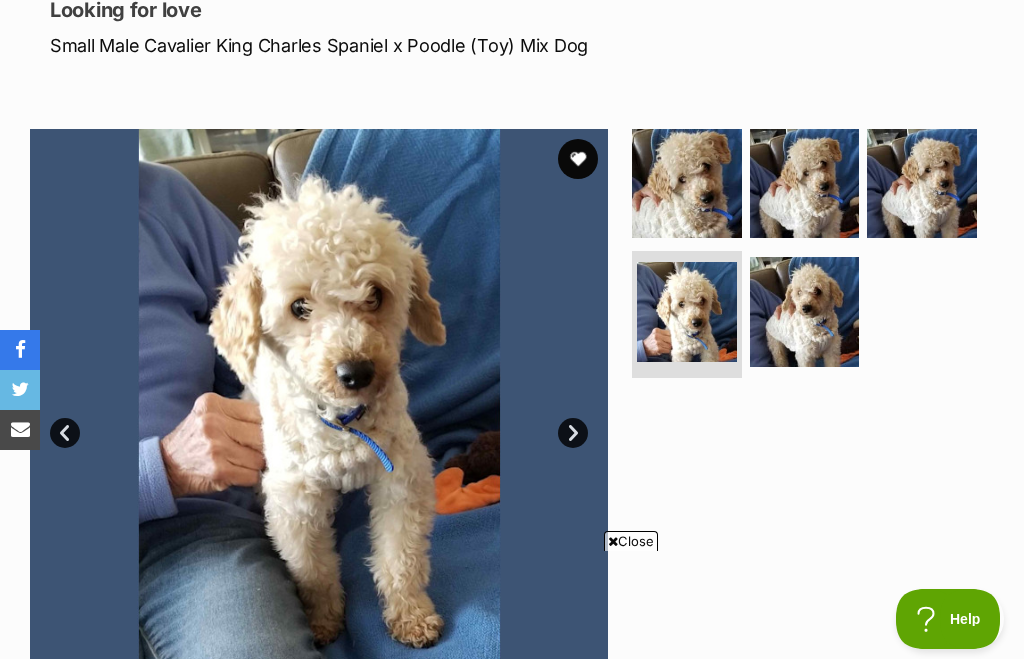 click on "Next" at bounding box center [573, 433] 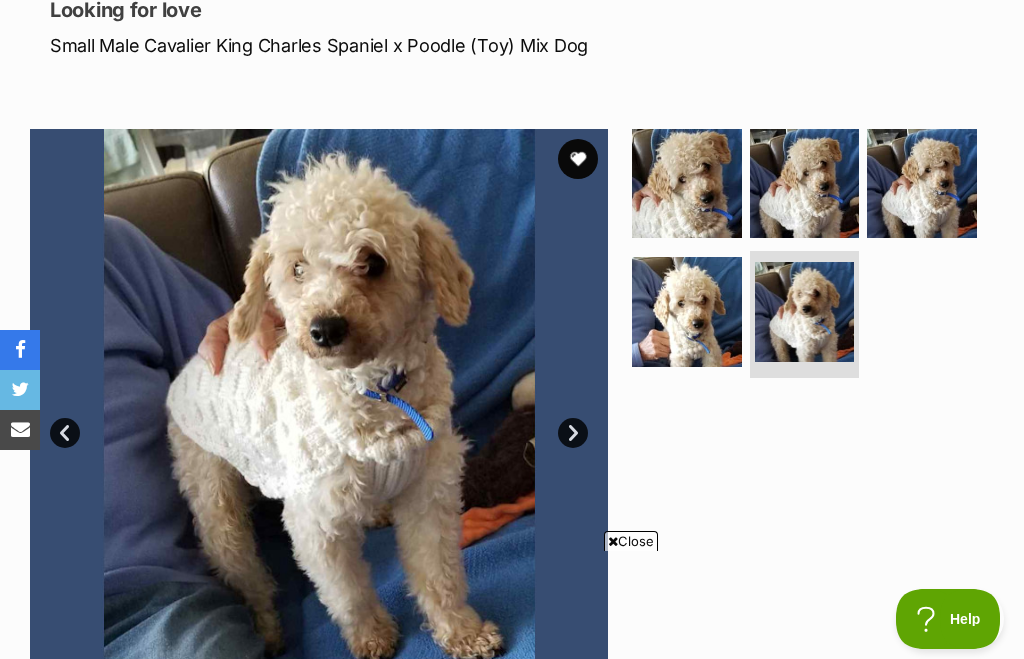 click at bounding box center [319, 418] 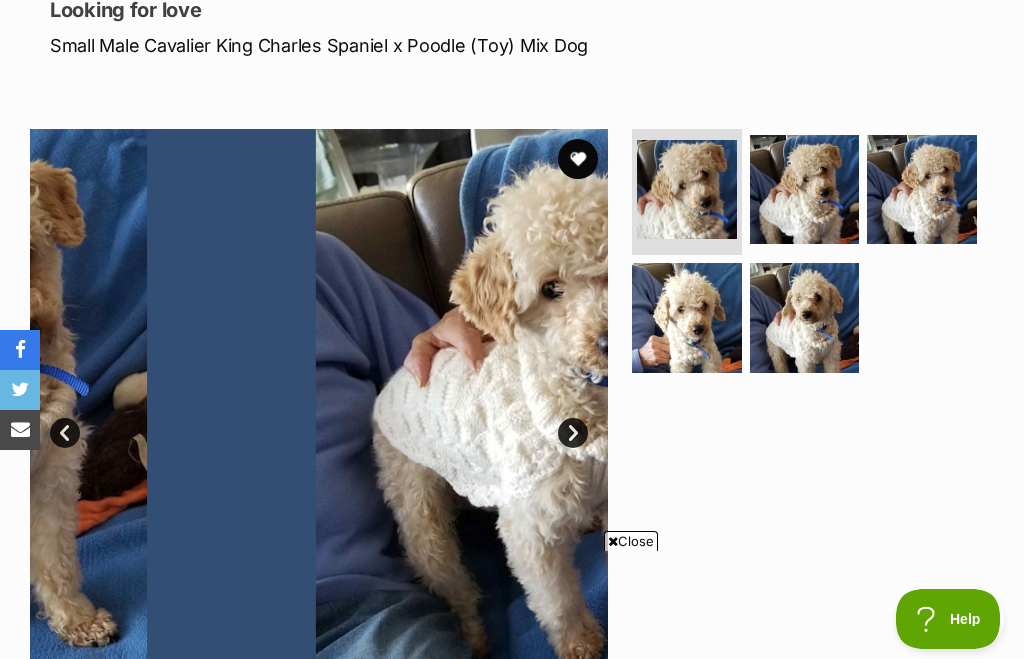 click on "Next" at bounding box center (573, 433) 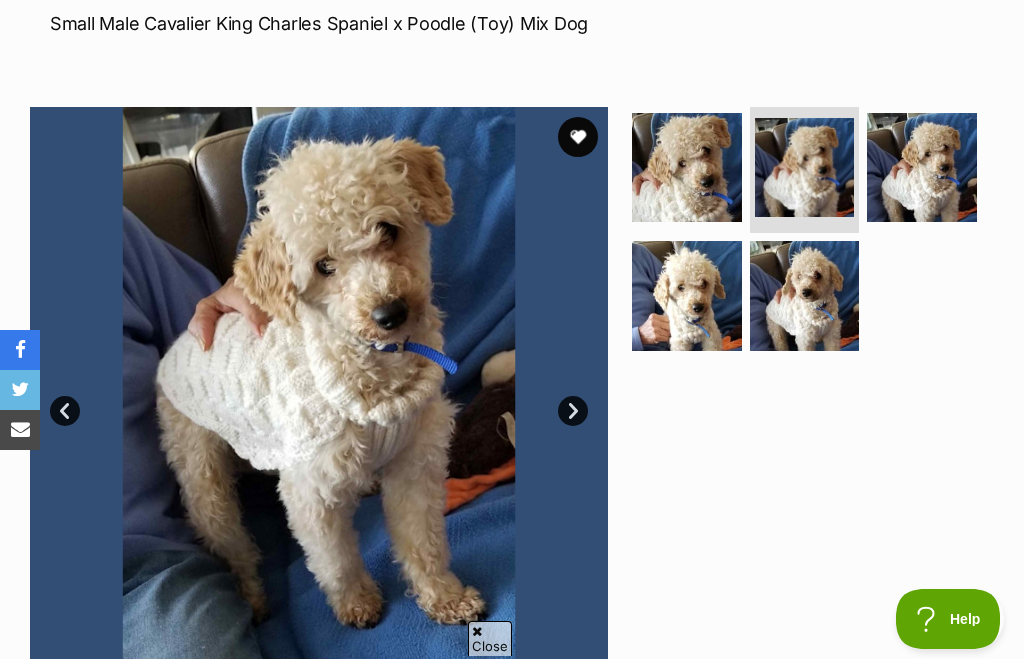 scroll, scrollTop: 305, scrollLeft: 0, axis: vertical 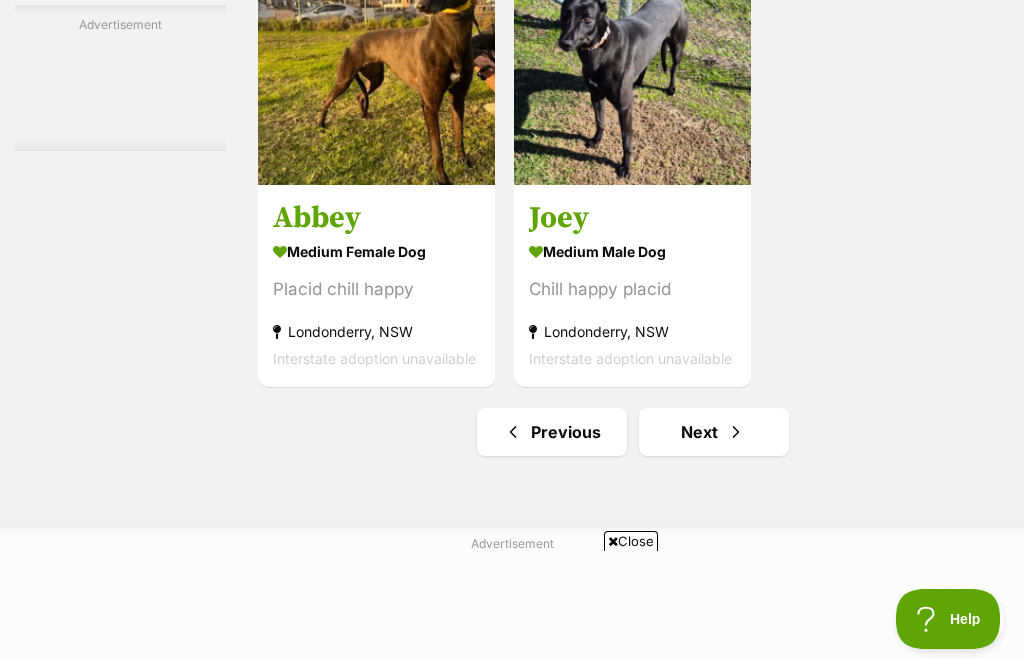 click on "Next" at bounding box center (714, 432) 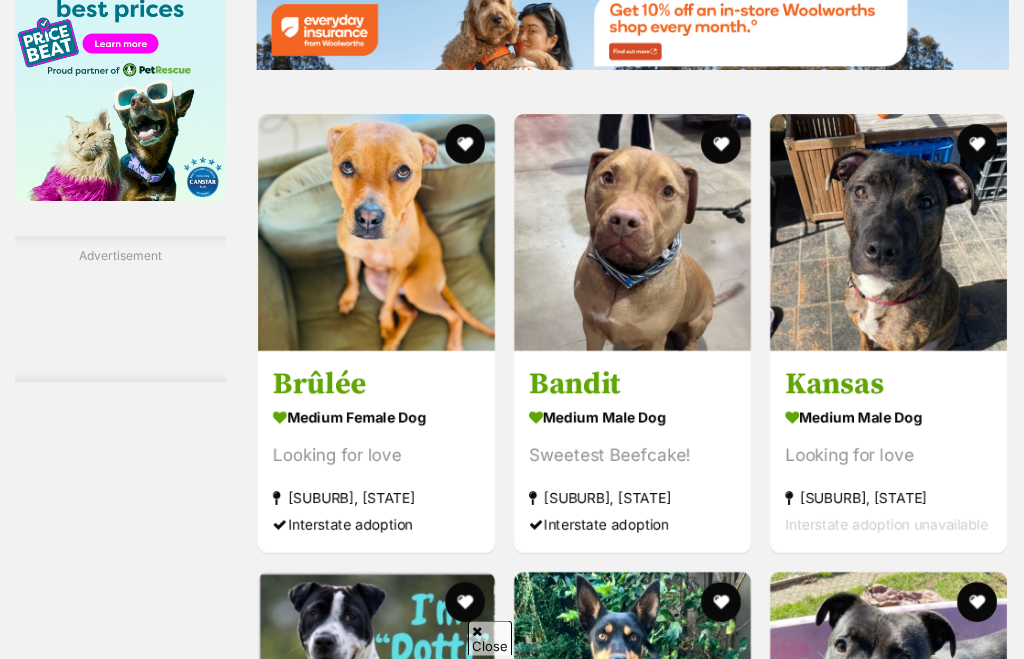 scroll, scrollTop: 2779, scrollLeft: 0, axis: vertical 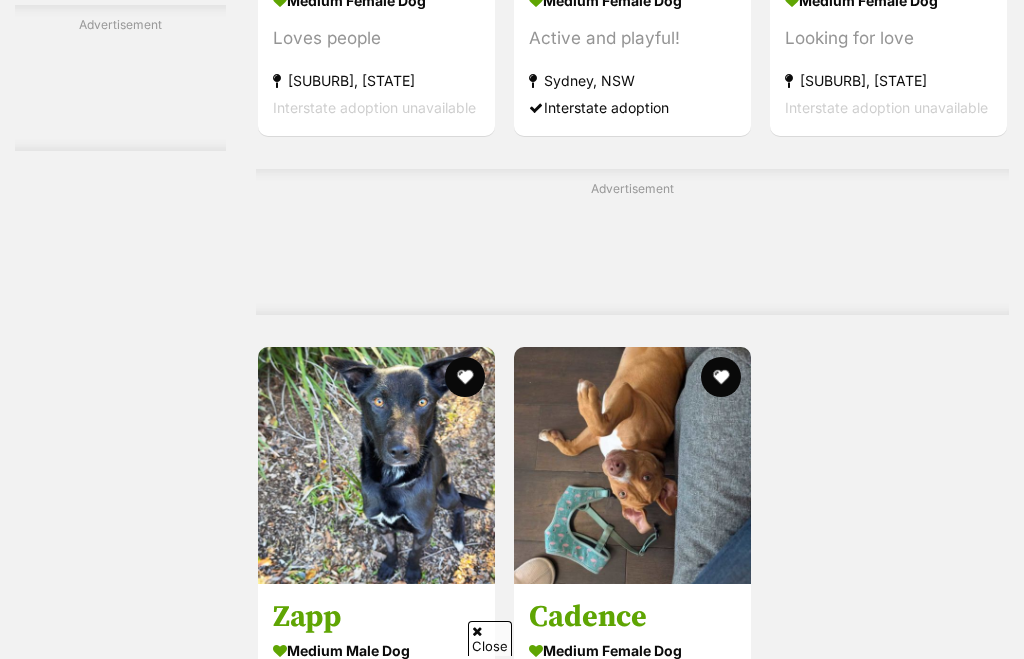click on "Next" at bounding box center [714, 830] 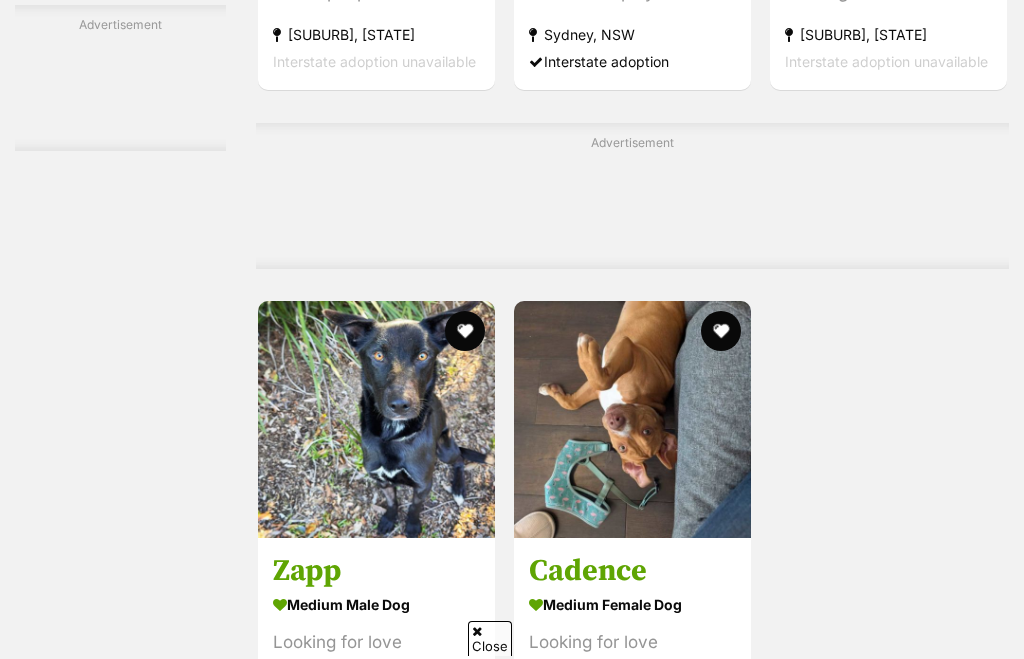 click on "Next" at bounding box center [714, 784] 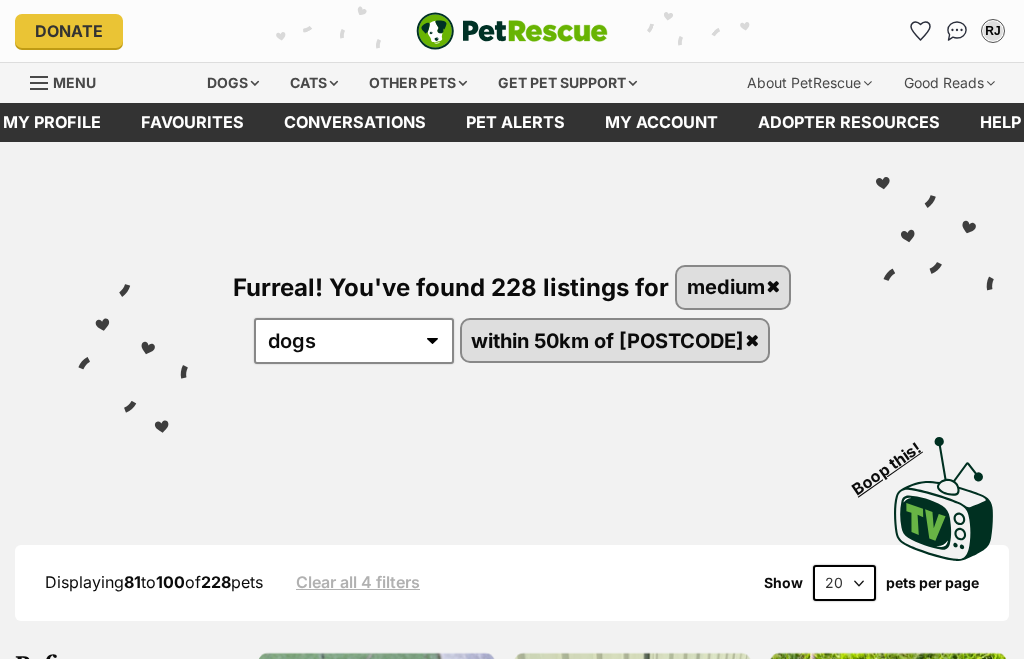 scroll, scrollTop: 0, scrollLeft: 0, axis: both 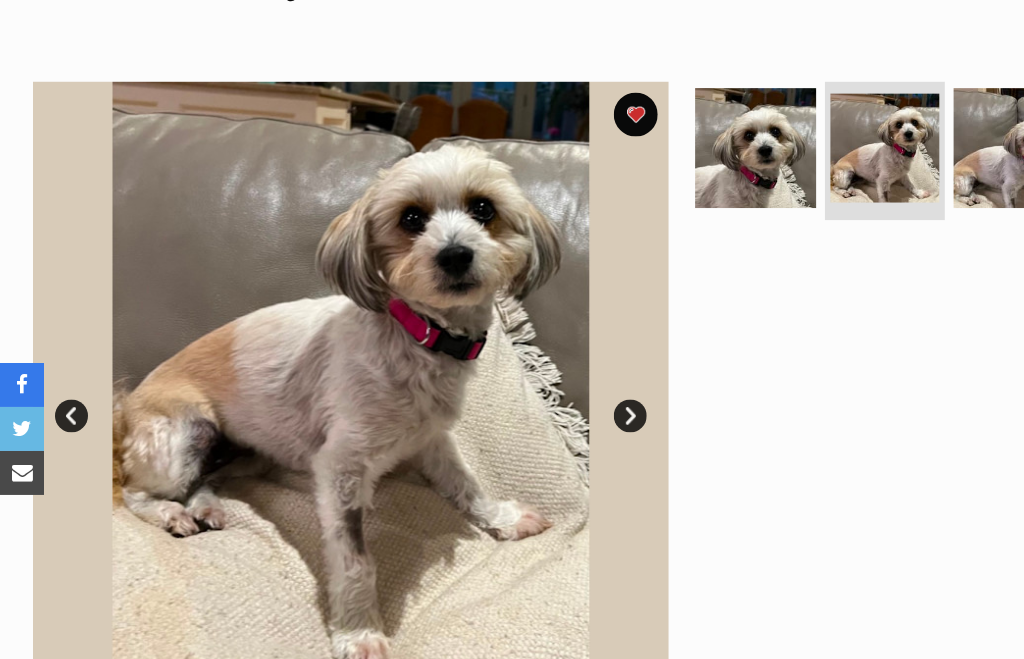 click on "Next" at bounding box center (573, 378) 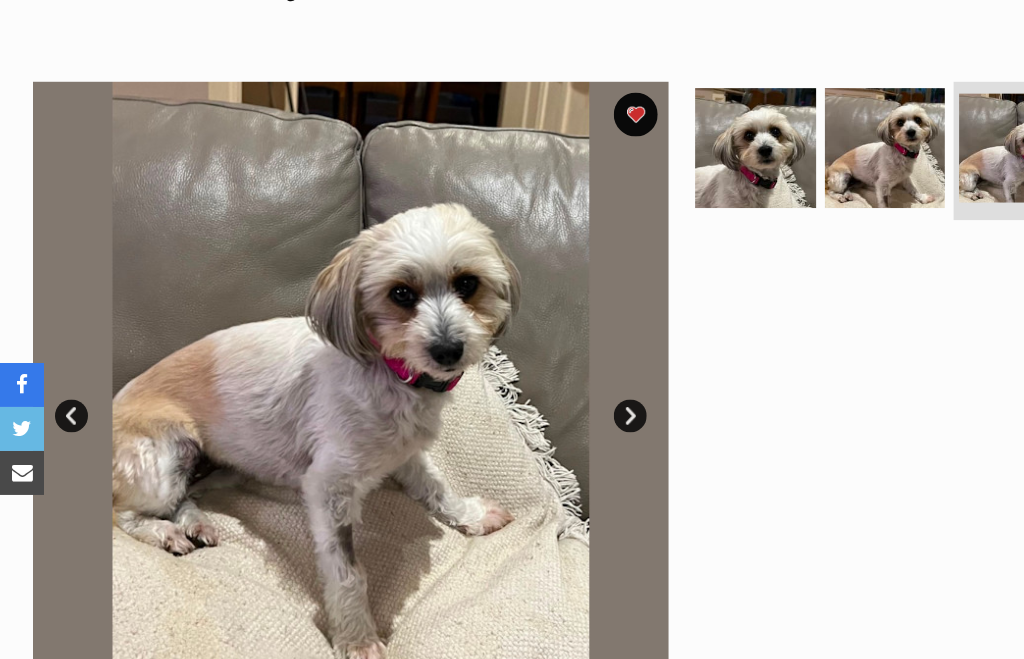 click on "Next" at bounding box center (573, 378) 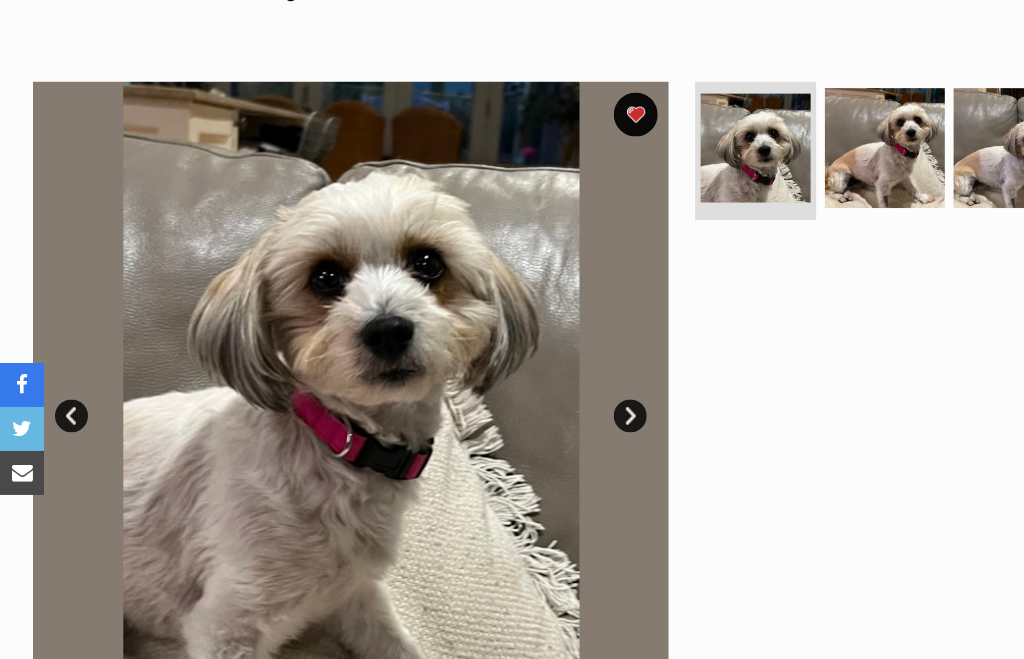 click on "Next" at bounding box center [573, 378] 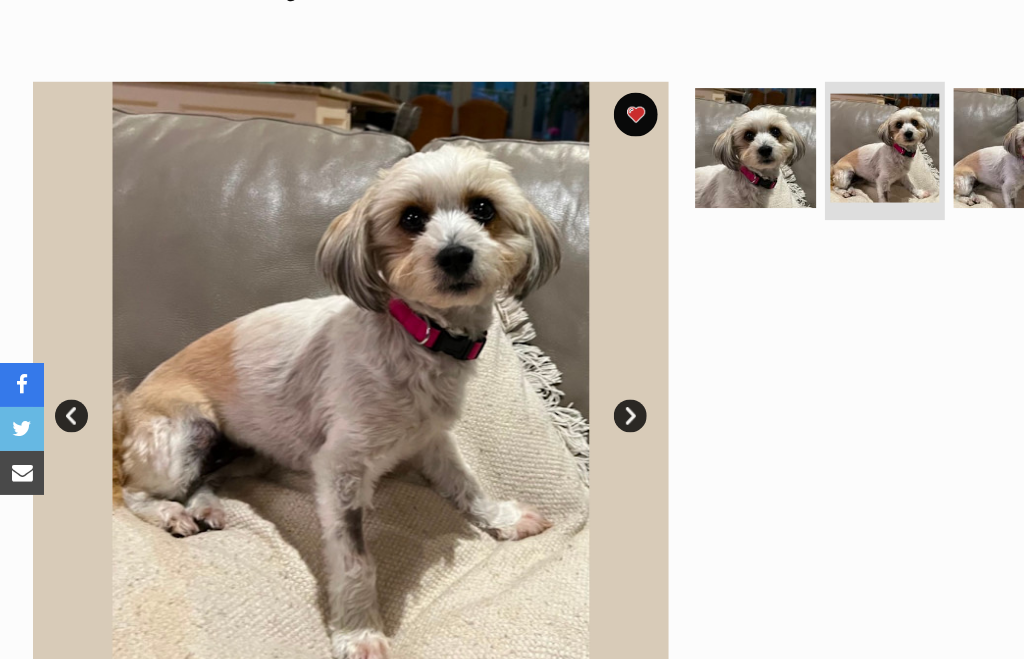 click on "Next" at bounding box center (573, 378) 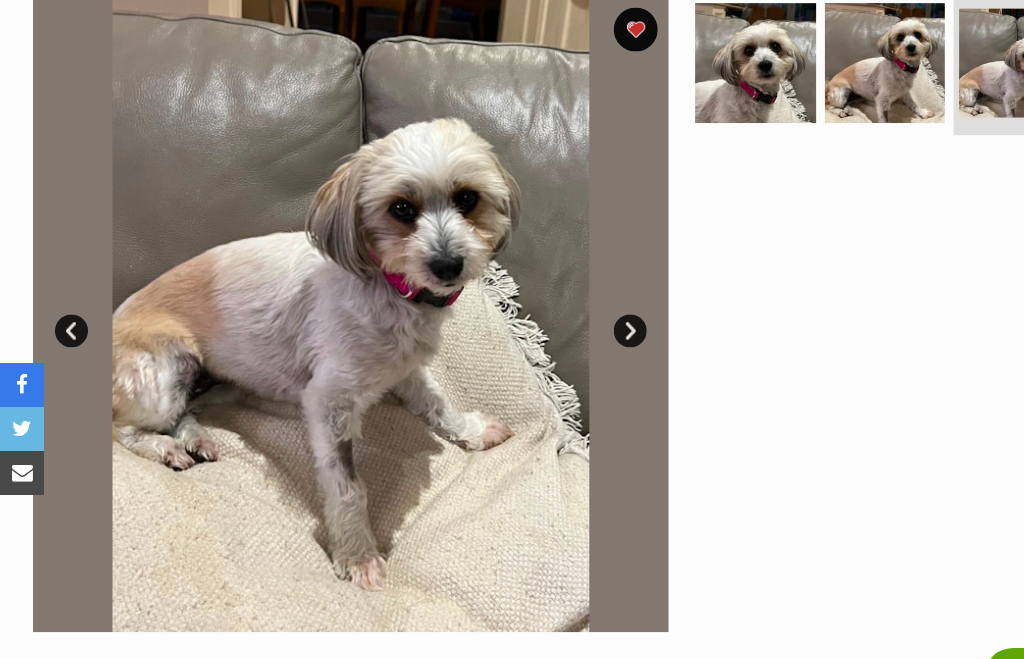 scroll, scrollTop: 394, scrollLeft: 0, axis: vertical 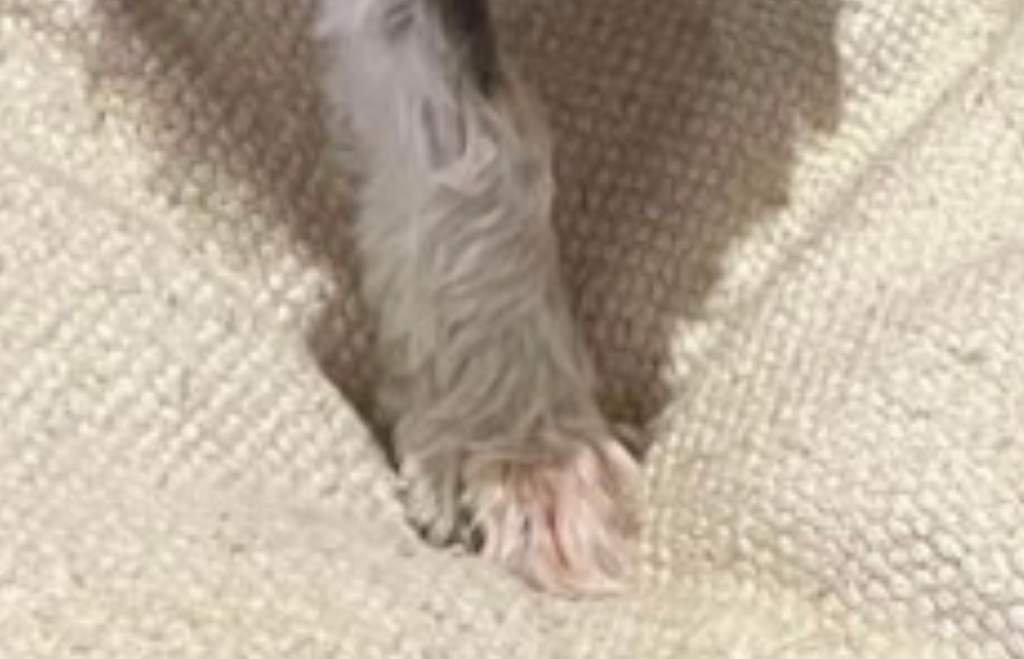 click at bounding box center (319, 311) 